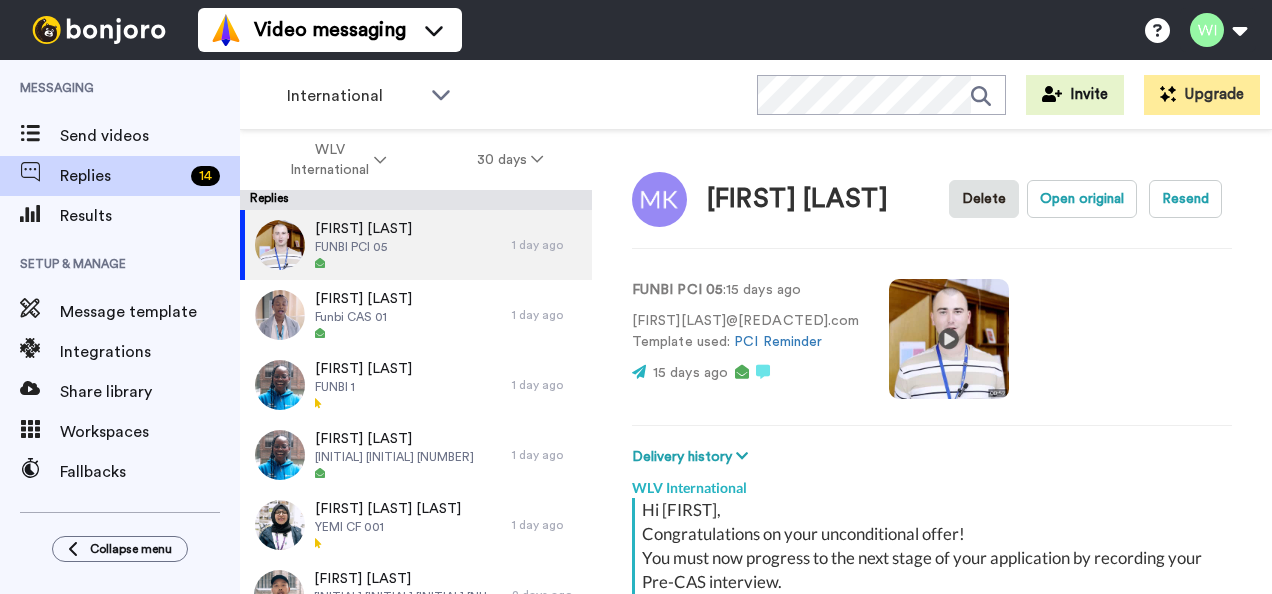 scroll, scrollTop: 0, scrollLeft: 0, axis: both 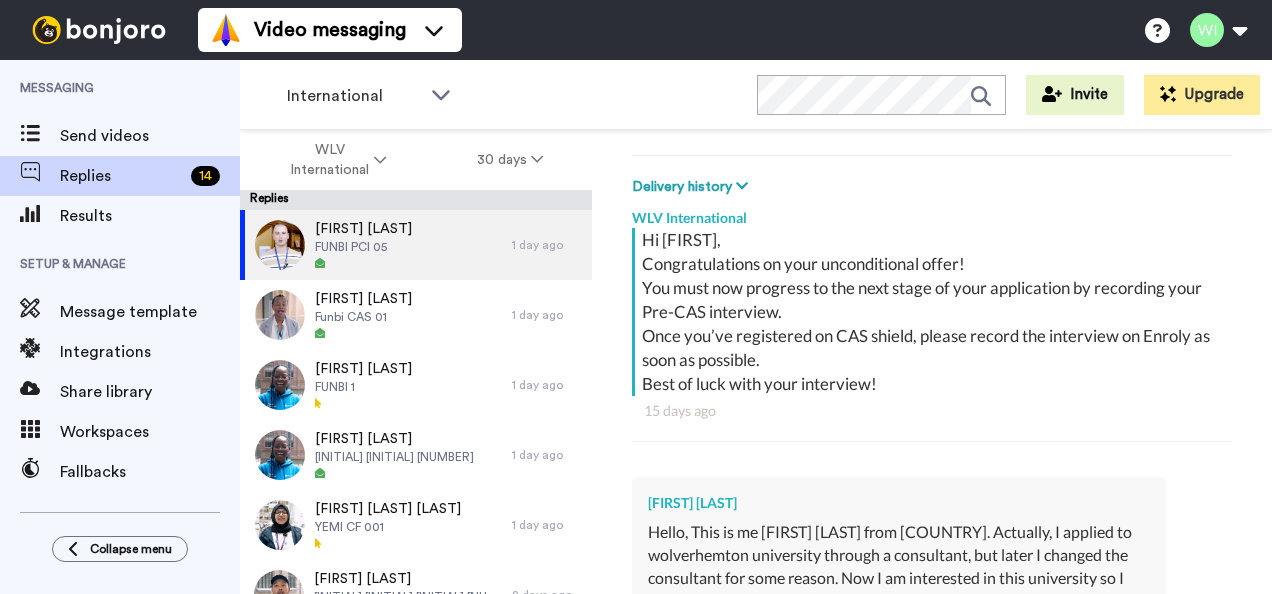 click on "Hi Muhammad,  Congratulations on your unconditional offer! You must now progress to the next stage of your application by recording your Pre-CAS interview.  Once you’ve registered on CAS shield, please record the interview on Enroly as soon as possible. Best of luck with your interview! 15 days ago" at bounding box center (932, 345) 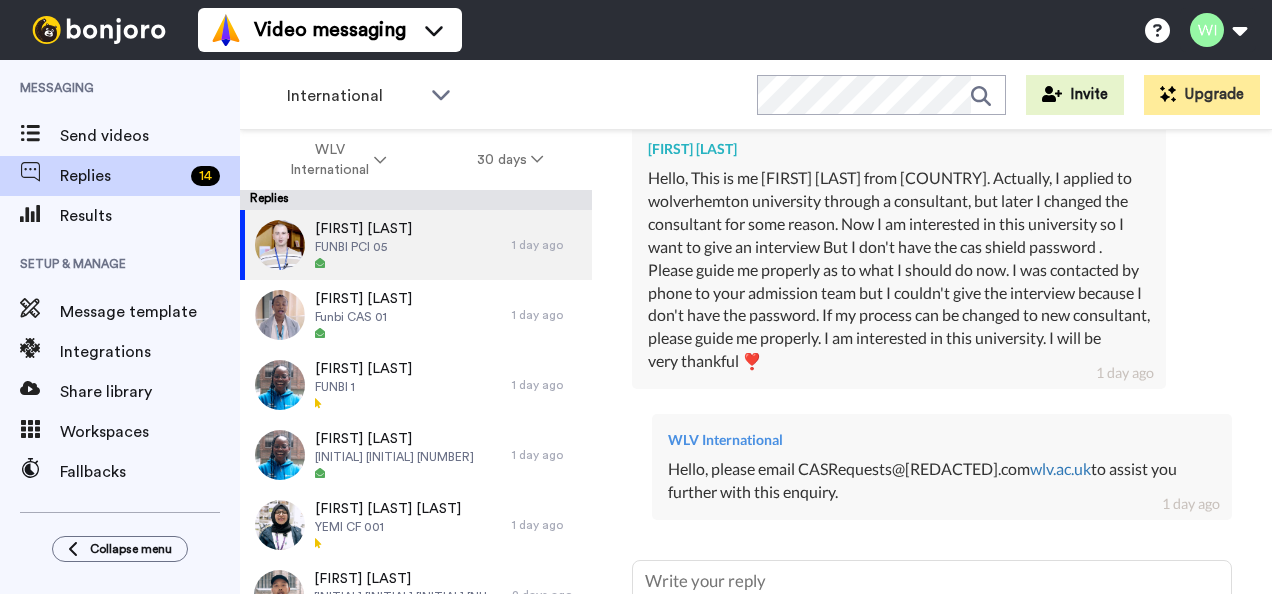 scroll, scrollTop: 812, scrollLeft: 0, axis: vertical 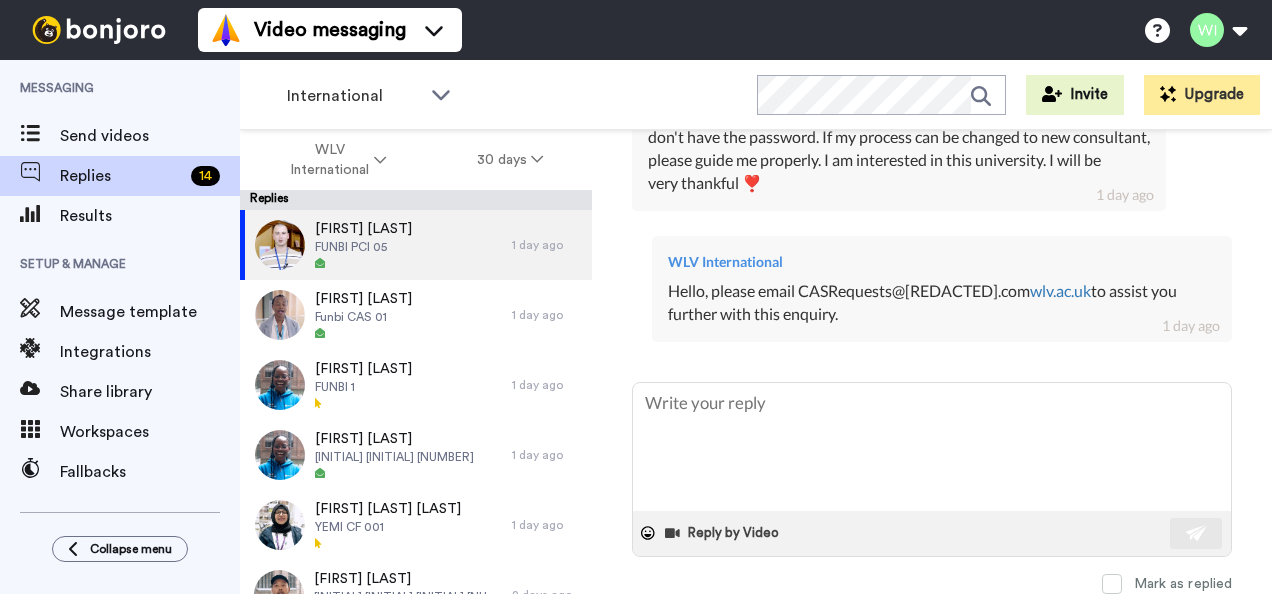 type on "x" 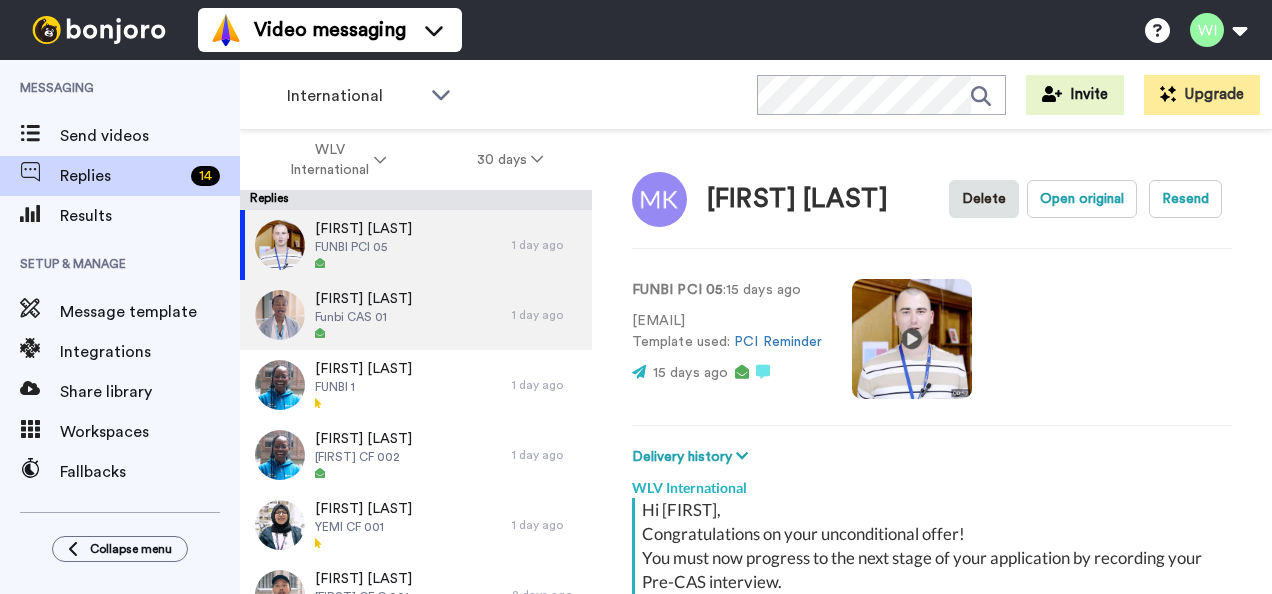 scroll, scrollTop: 0, scrollLeft: 0, axis: both 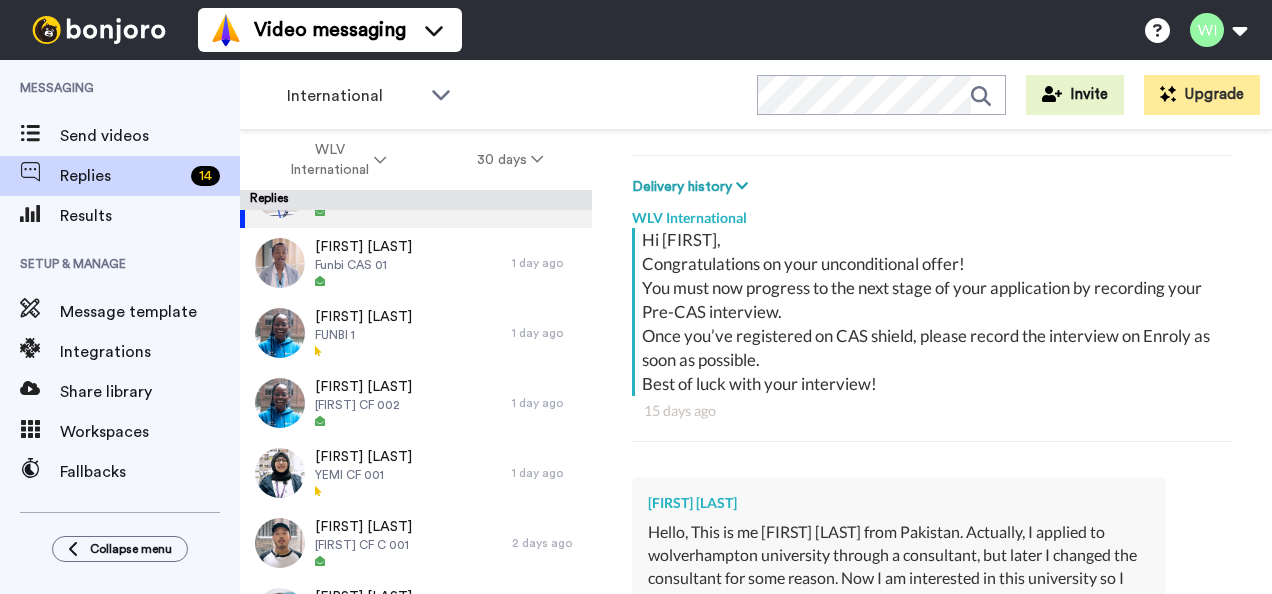 click on "Hi [FIRST],  Congratulations on your unconditional offer! You must now progress to the next stage of your application by recording your Pre-CAS interview.  Once you’ve registered on CAS shield, please record the interview on Enroly as soon as possible. Best of luck with your interview!" at bounding box center [934, 312] 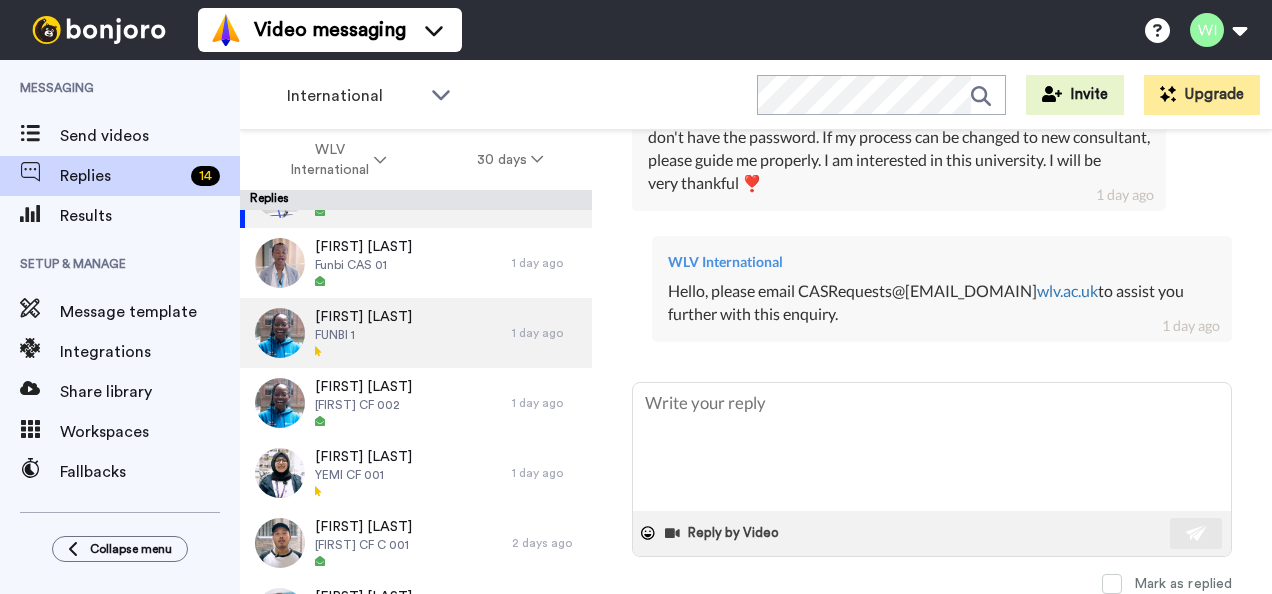 scroll, scrollTop: 804, scrollLeft: 0, axis: vertical 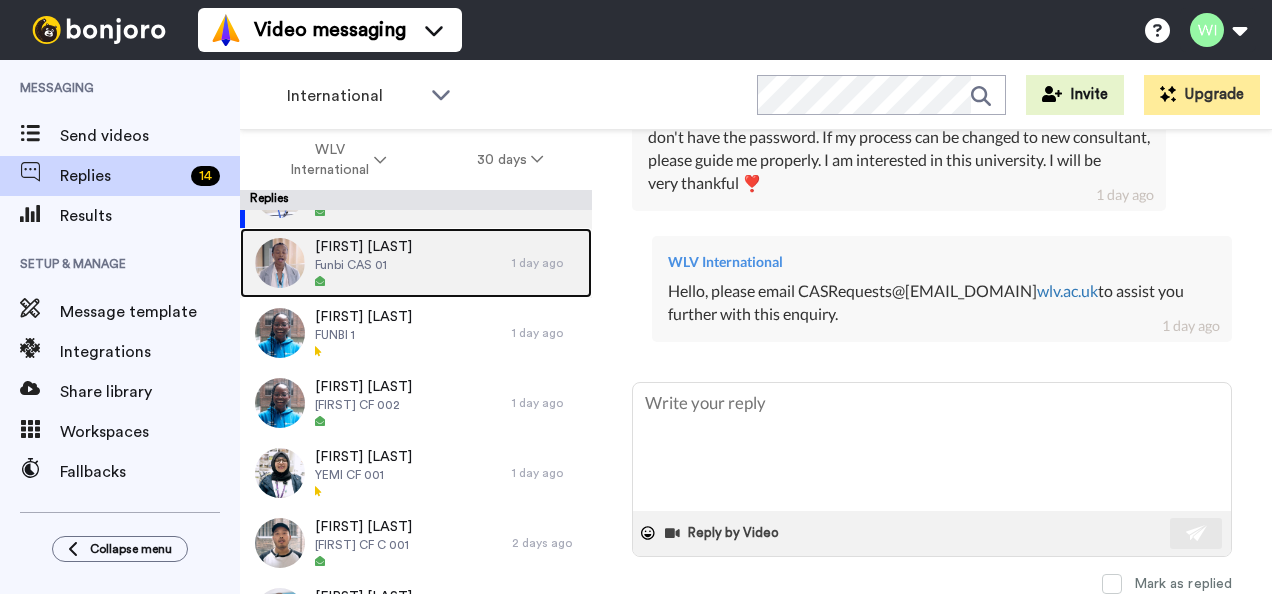 click on "[FIRST] [LAST] Funbi CAS 01" at bounding box center (376, 263) 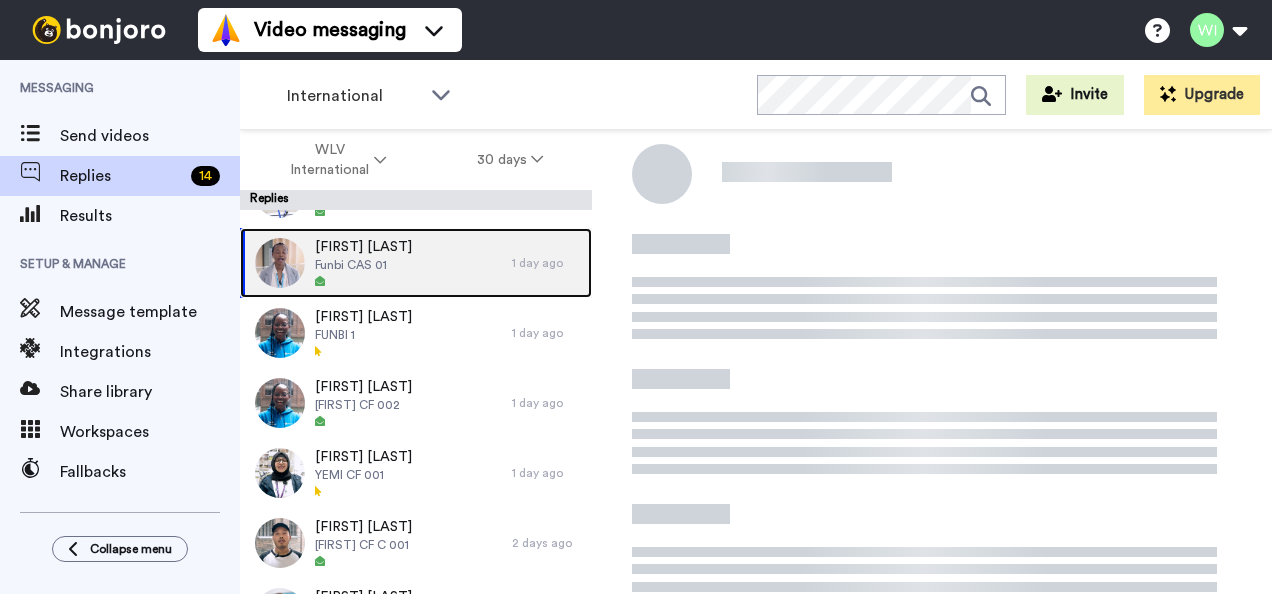 scroll, scrollTop: 0, scrollLeft: 0, axis: both 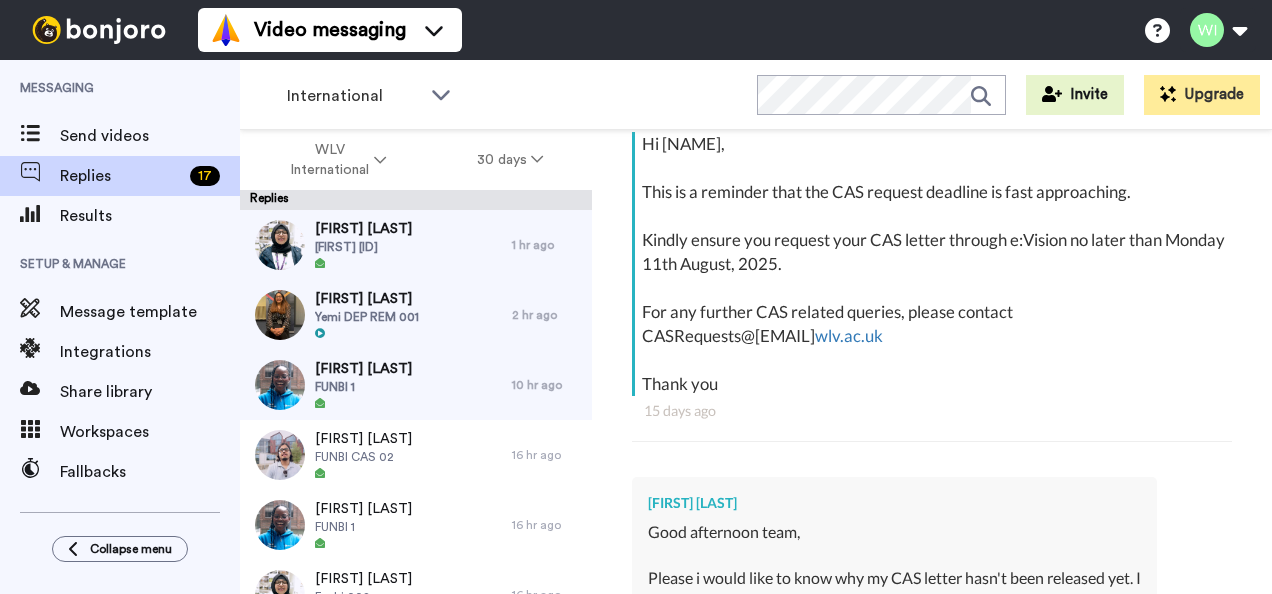 click on "Hi [NAME], This is a reminder that the CAS request deadline is fast approaching. Kindly ensure you request your CAS letter through e:Vision no later than Monday 11th August, 2025. For any further CAS related queries, please contact [EMAIL] Thank you 15 days ago" at bounding box center [932, 297] 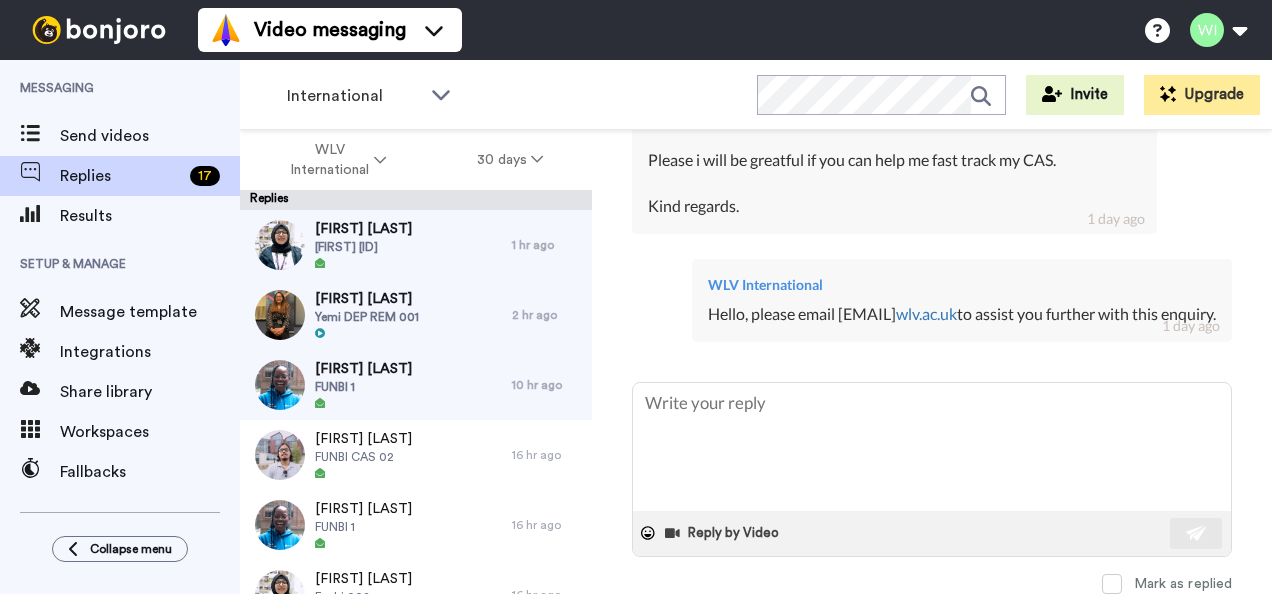 scroll, scrollTop: 854, scrollLeft: 0, axis: vertical 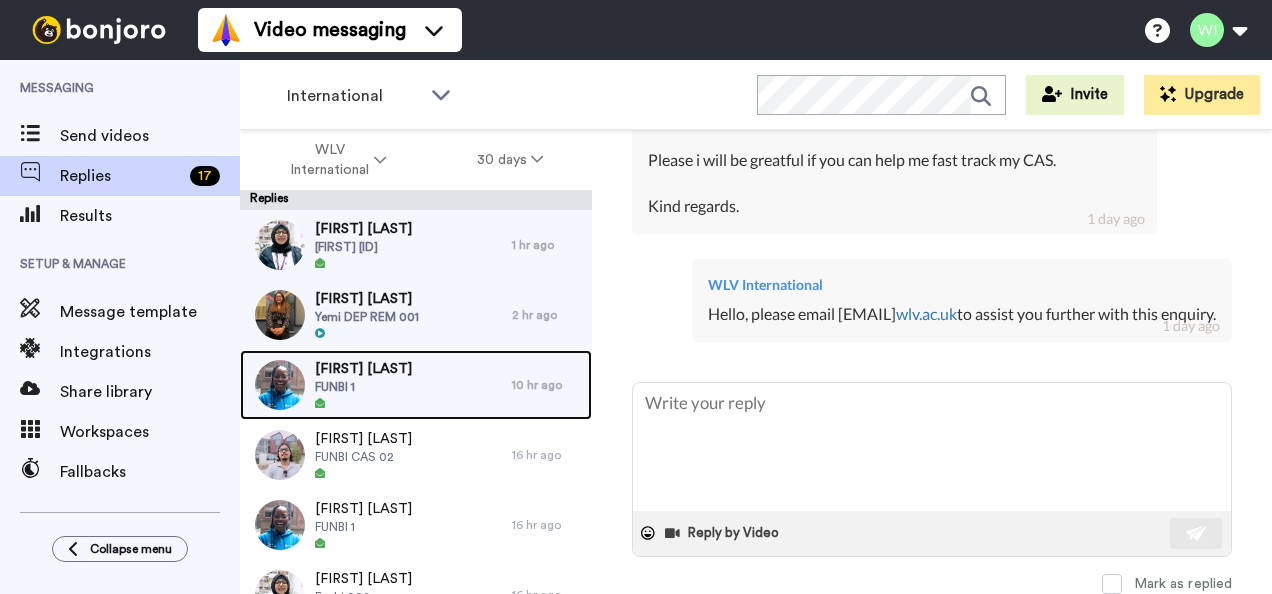 click on "[FIRST] [LAST] [ID]" at bounding box center (376, 385) 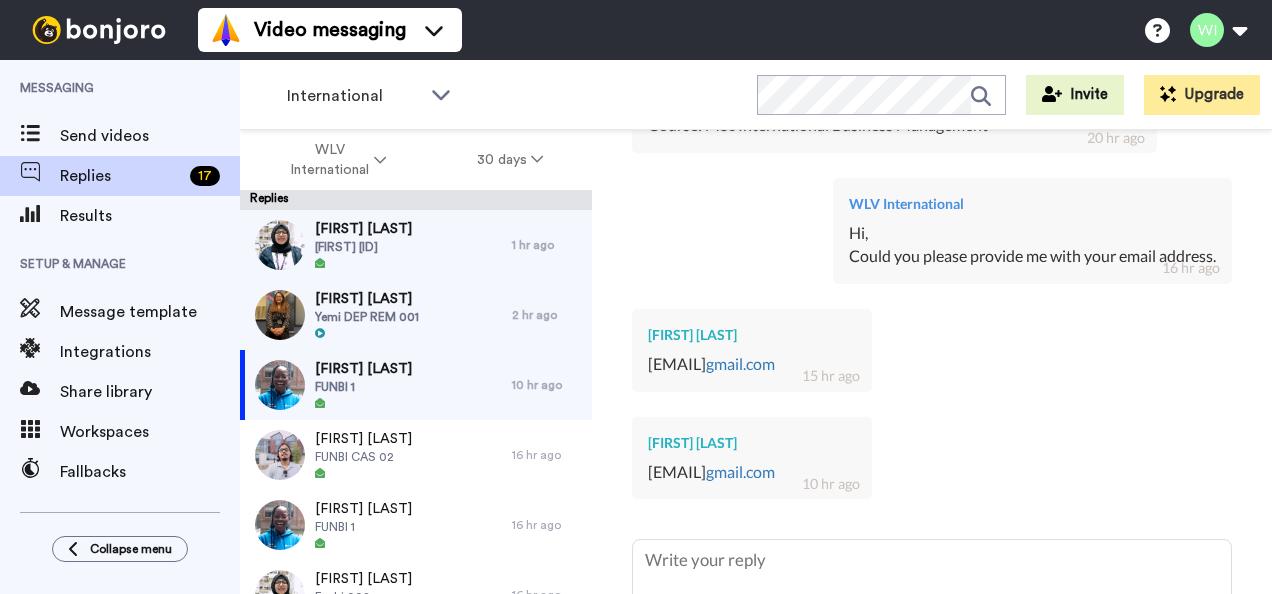 scroll, scrollTop: 1182, scrollLeft: 0, axis: vertical 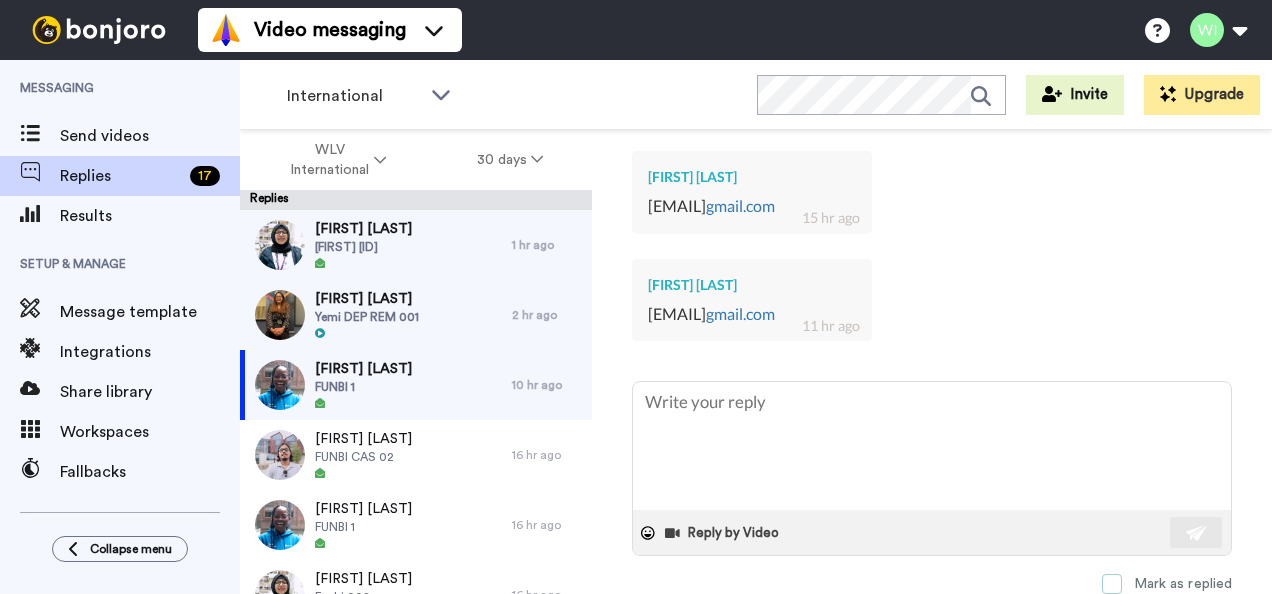click at bounding box center [1112, 584] 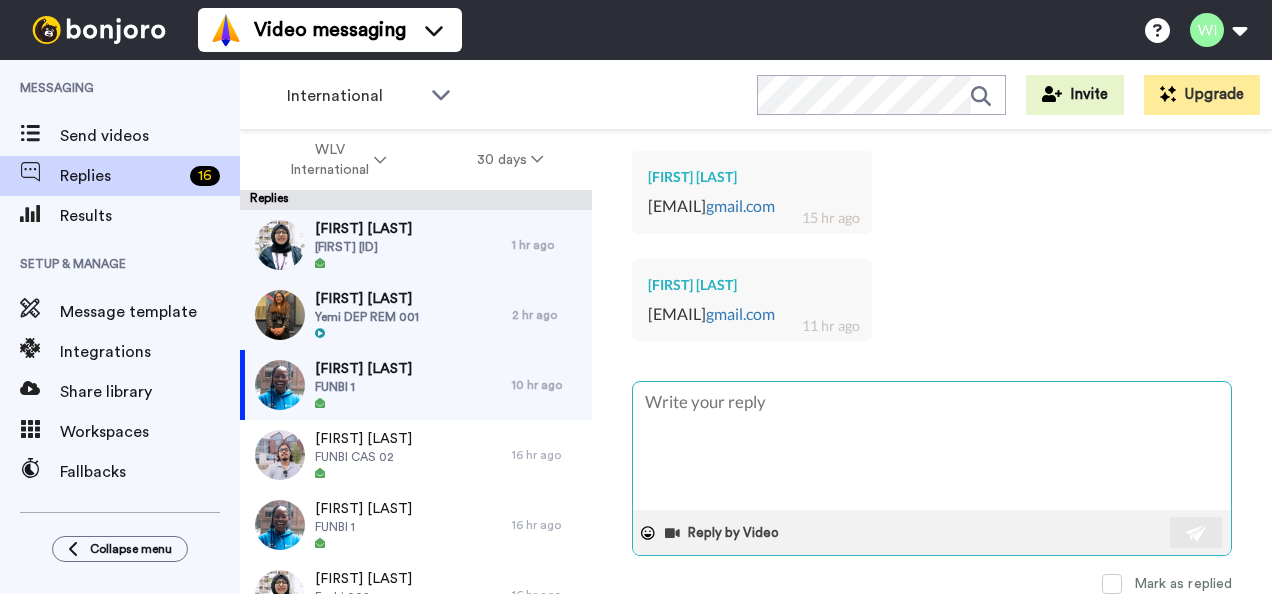 click at bounding box center (932, 446) 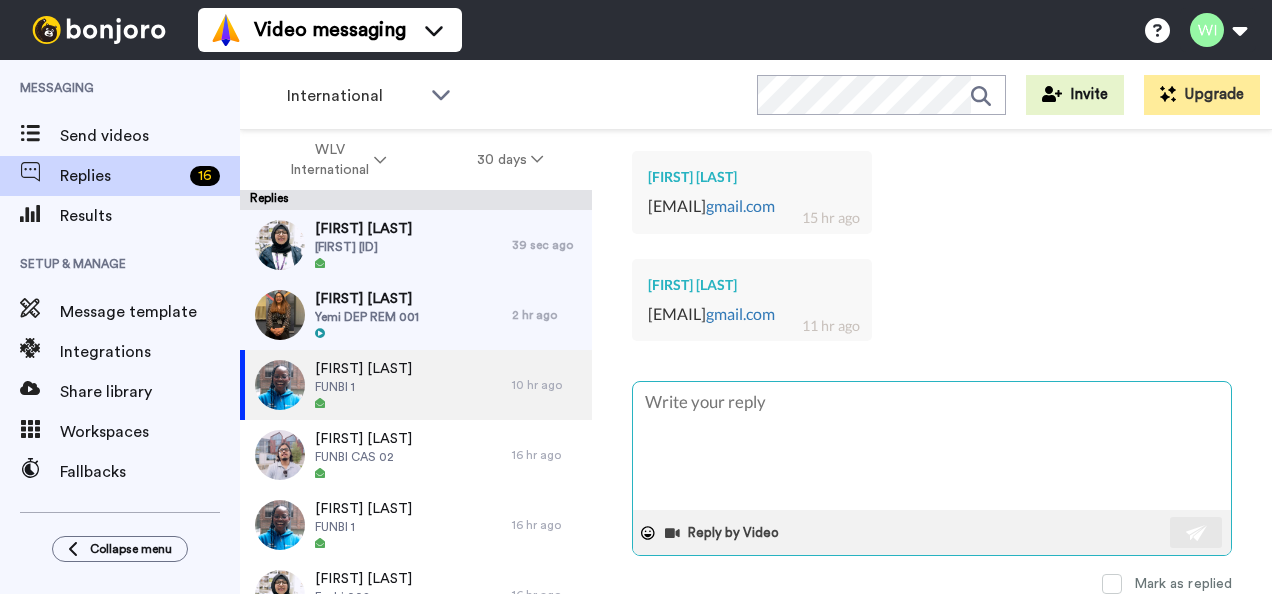 type on "x" 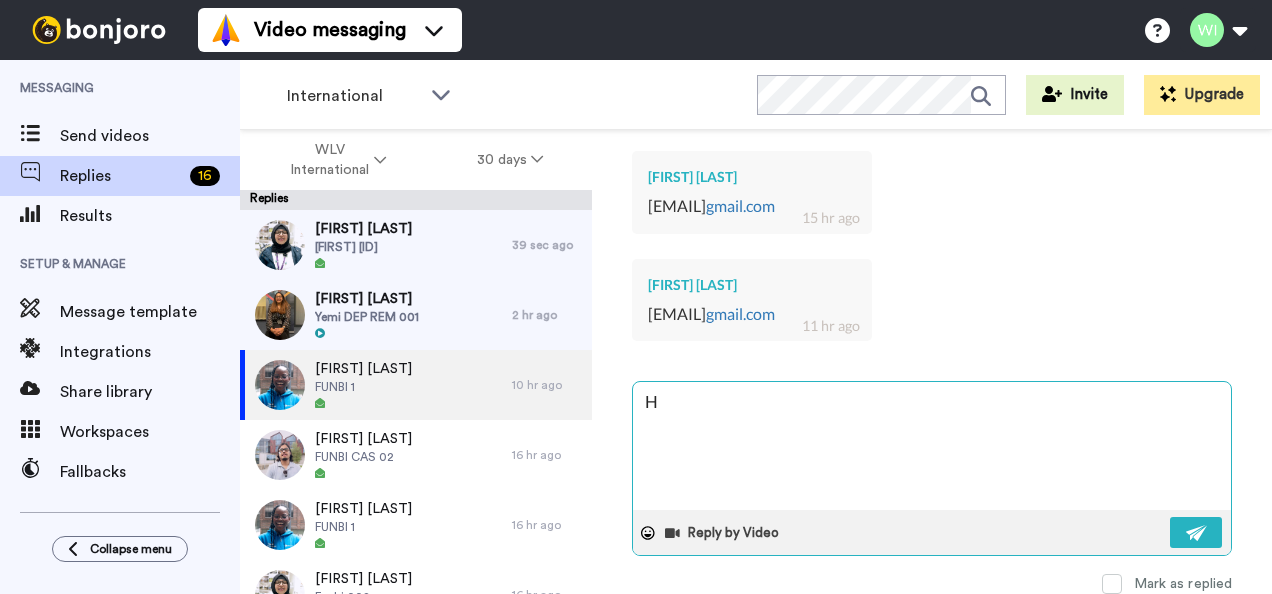 type on "Hi" 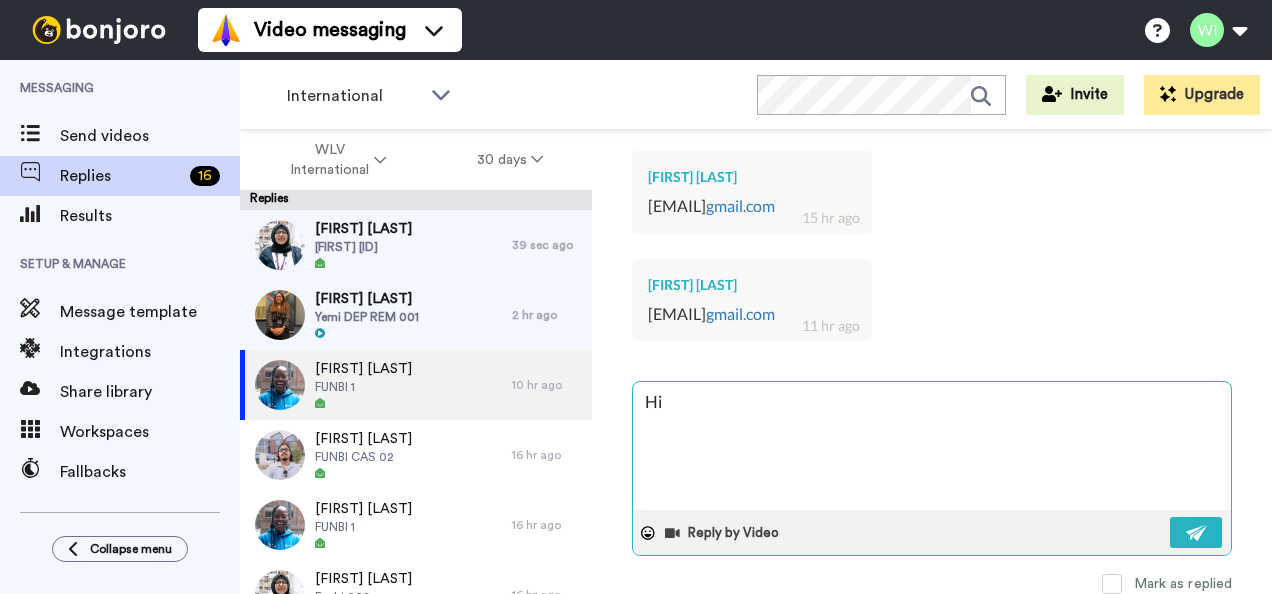 type on "x" 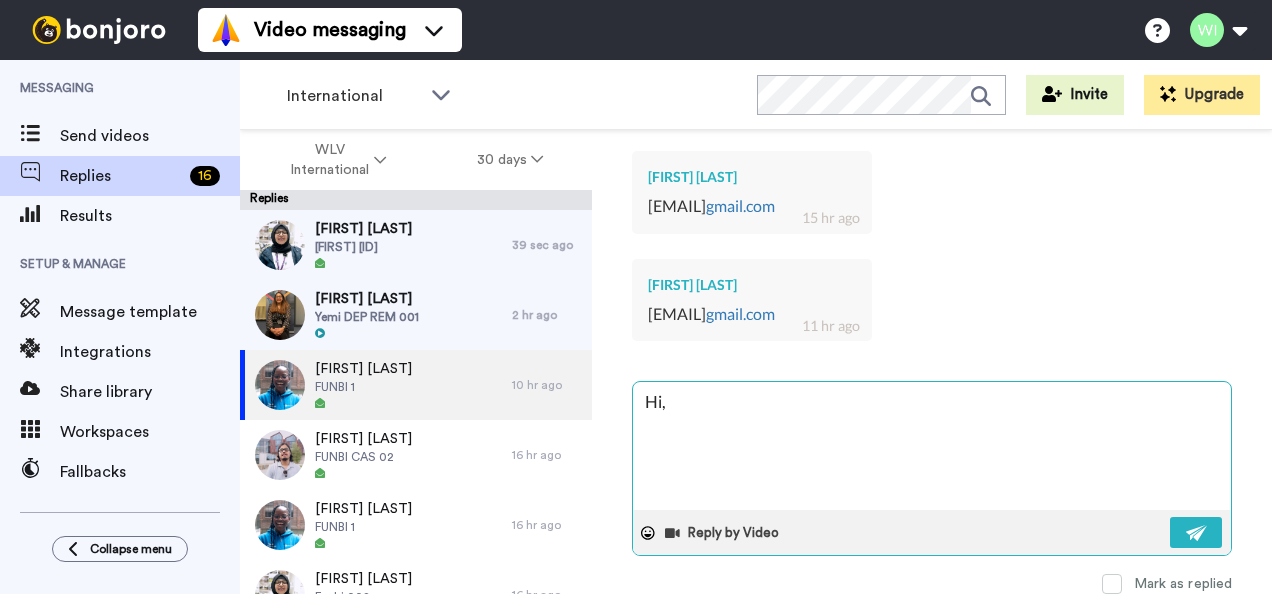 type on "x" 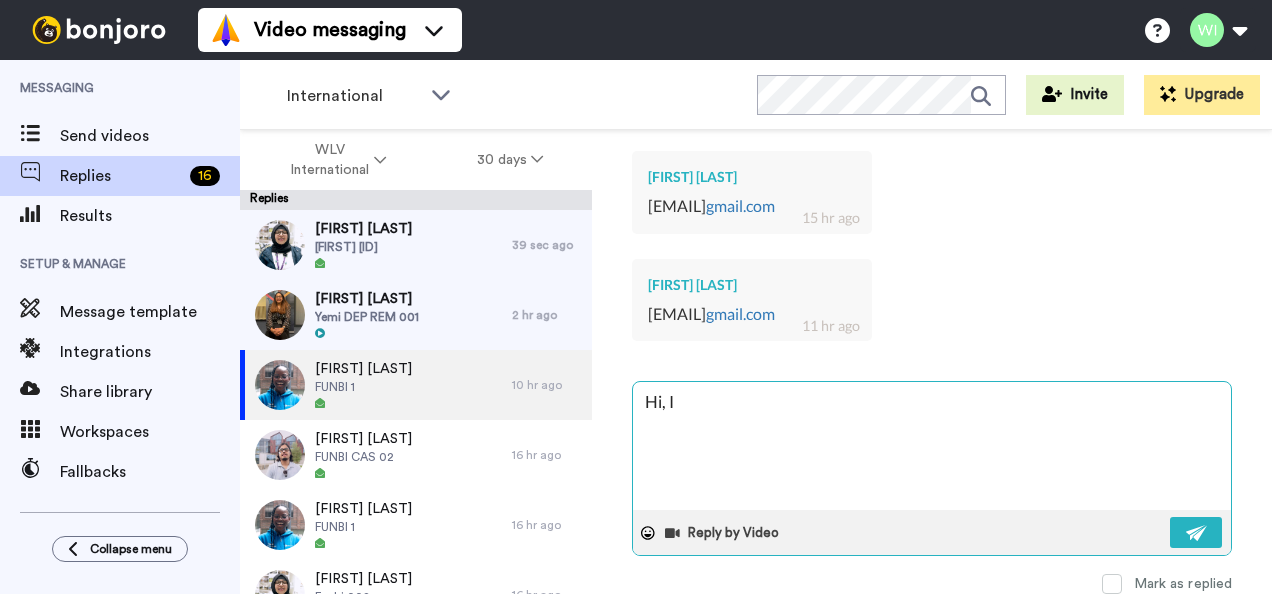 type on "x" 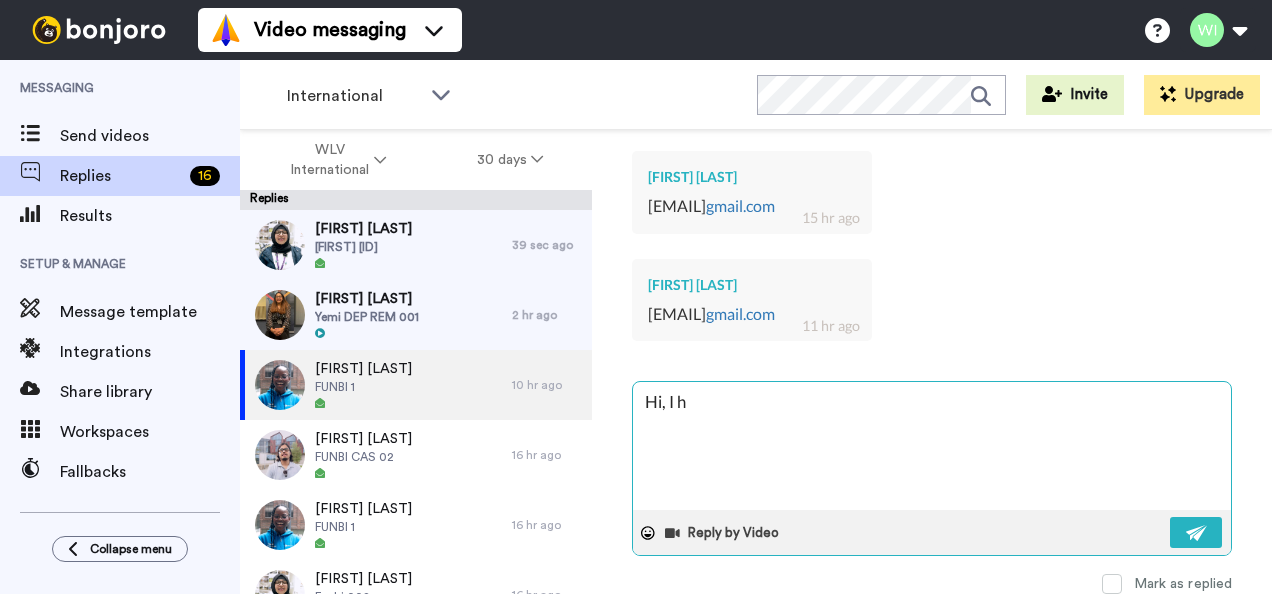 type on "x" 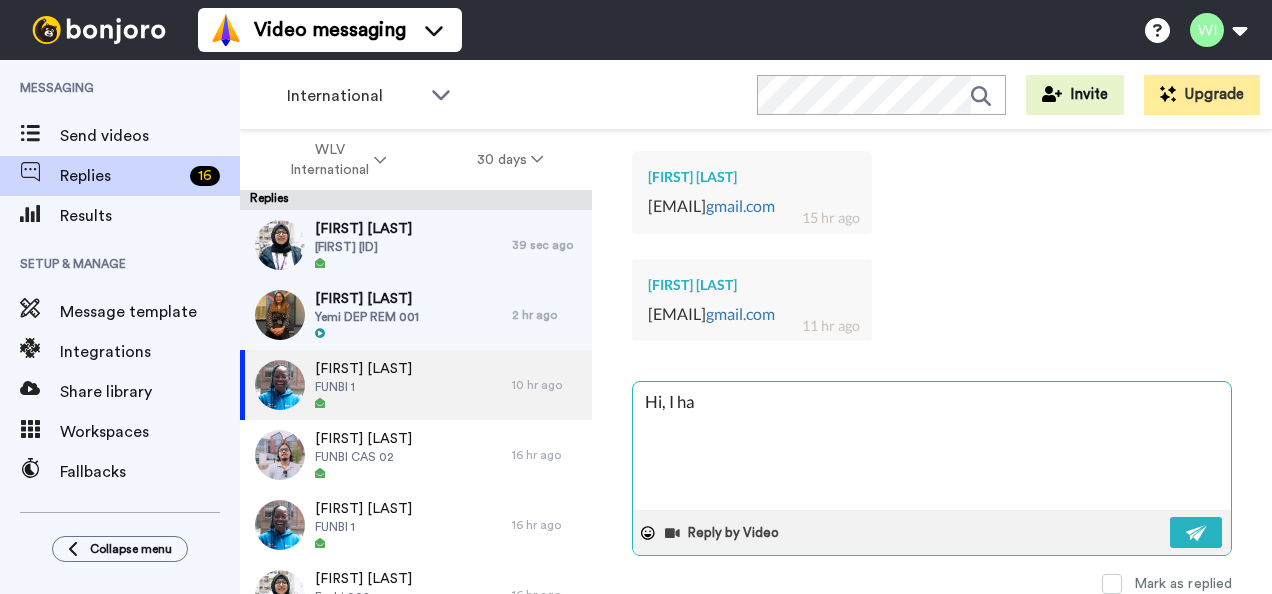 type on "x" 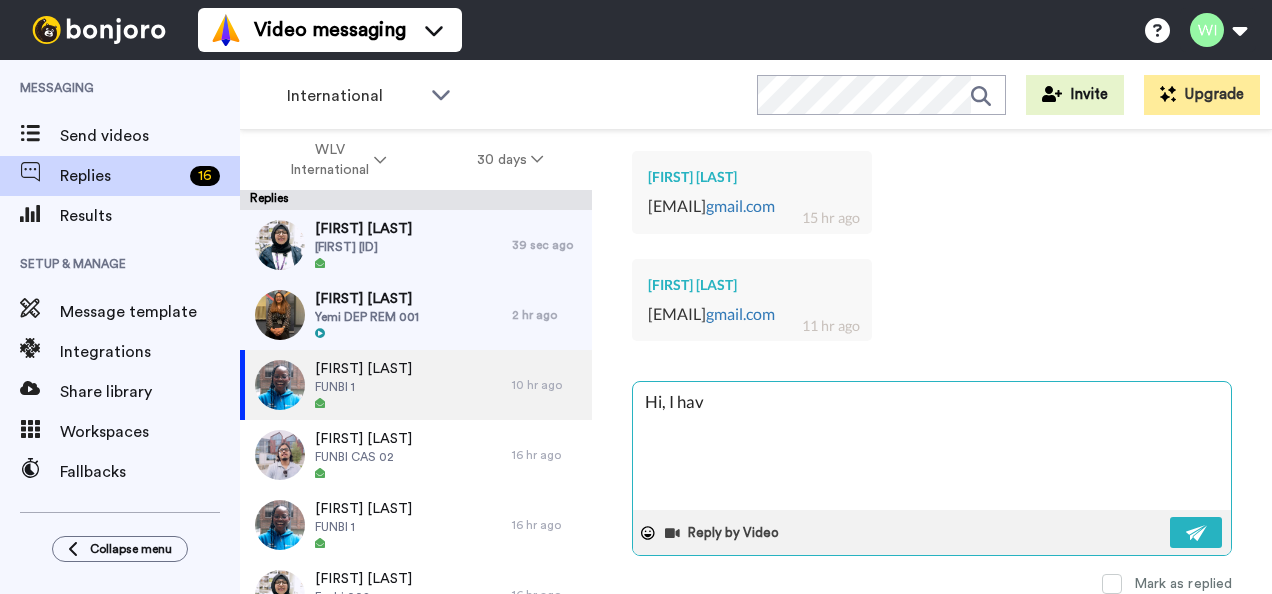 type on "x" 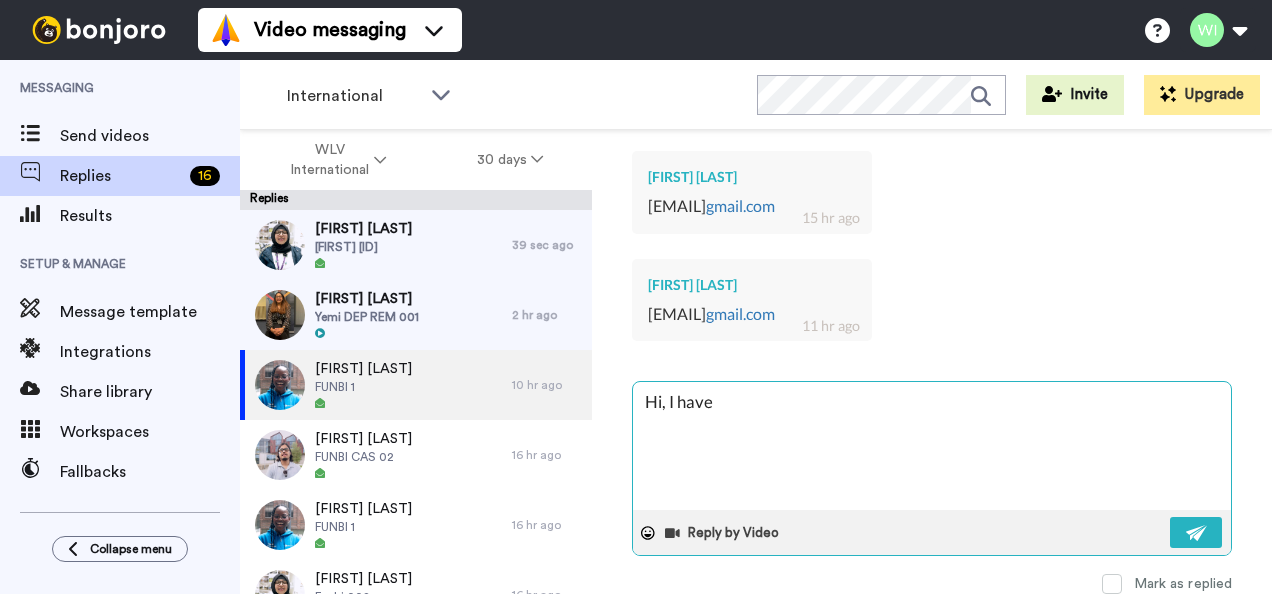 type on "Hi, I have" 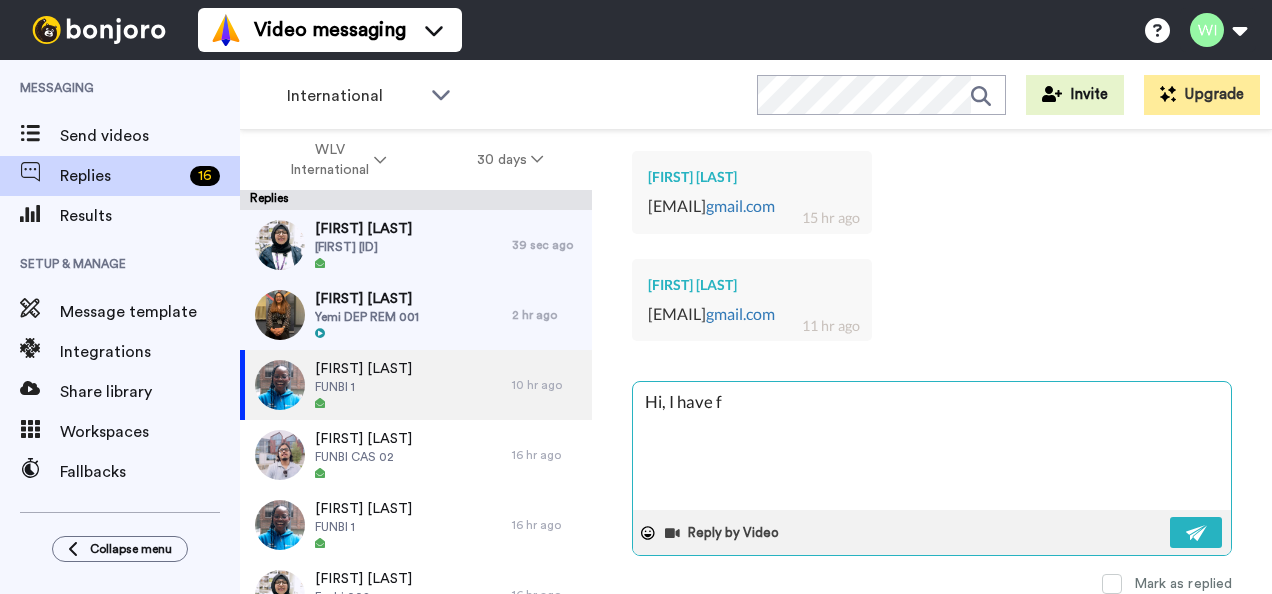 type on "x" 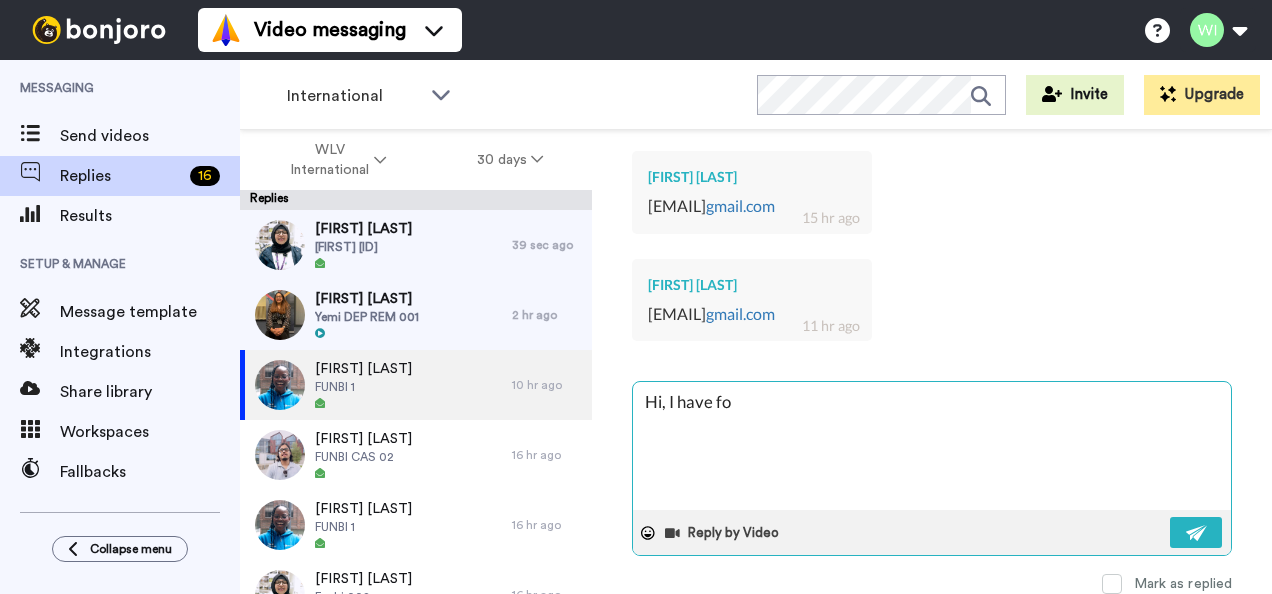 type on "x" 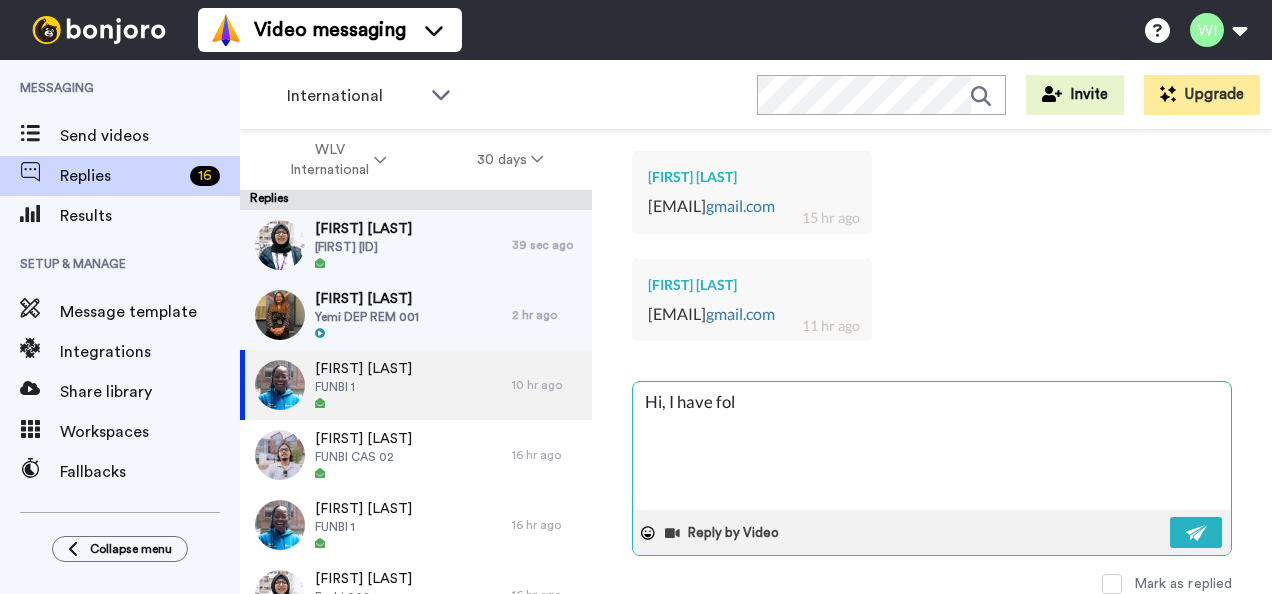 type on "x" 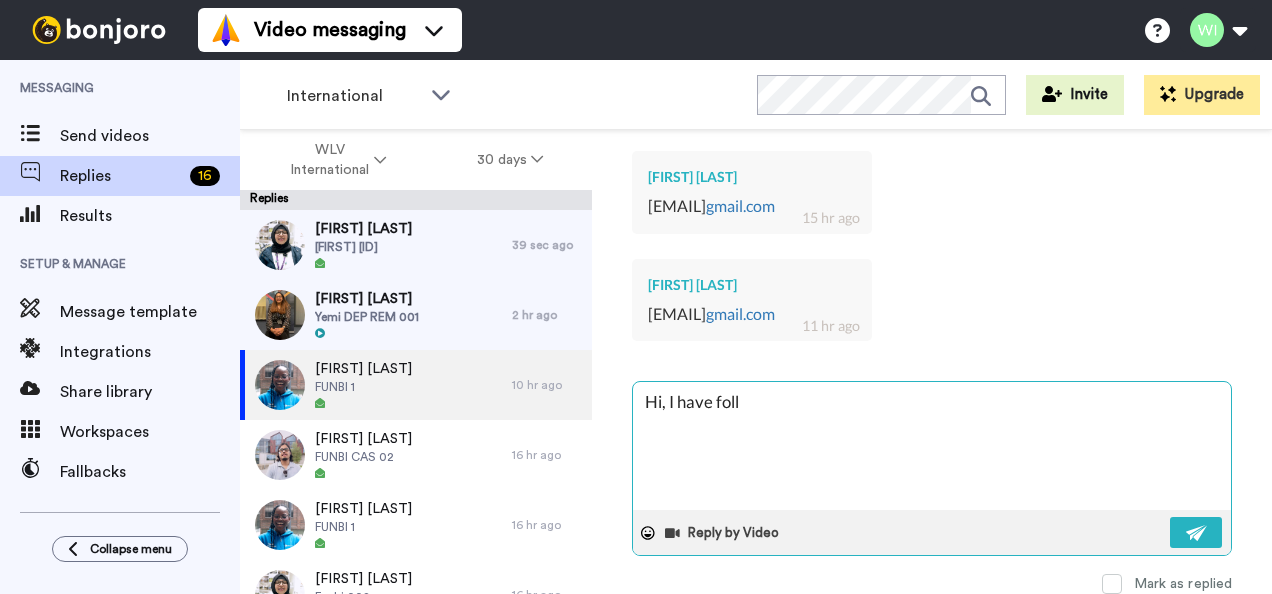 type on "x" 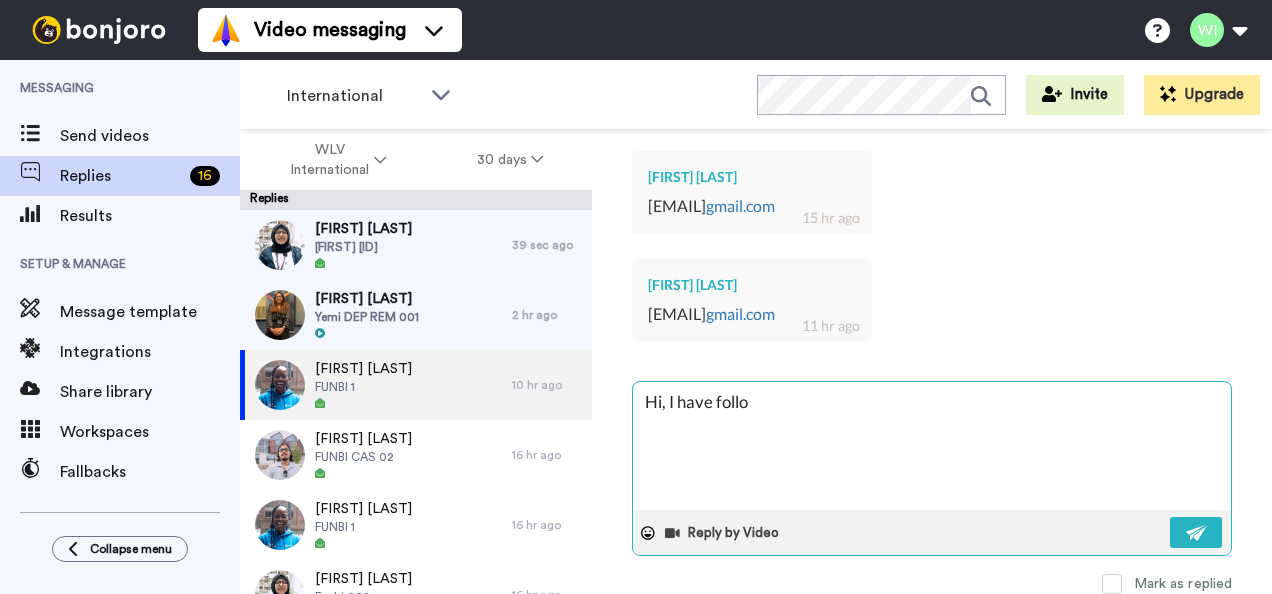 type on "x" 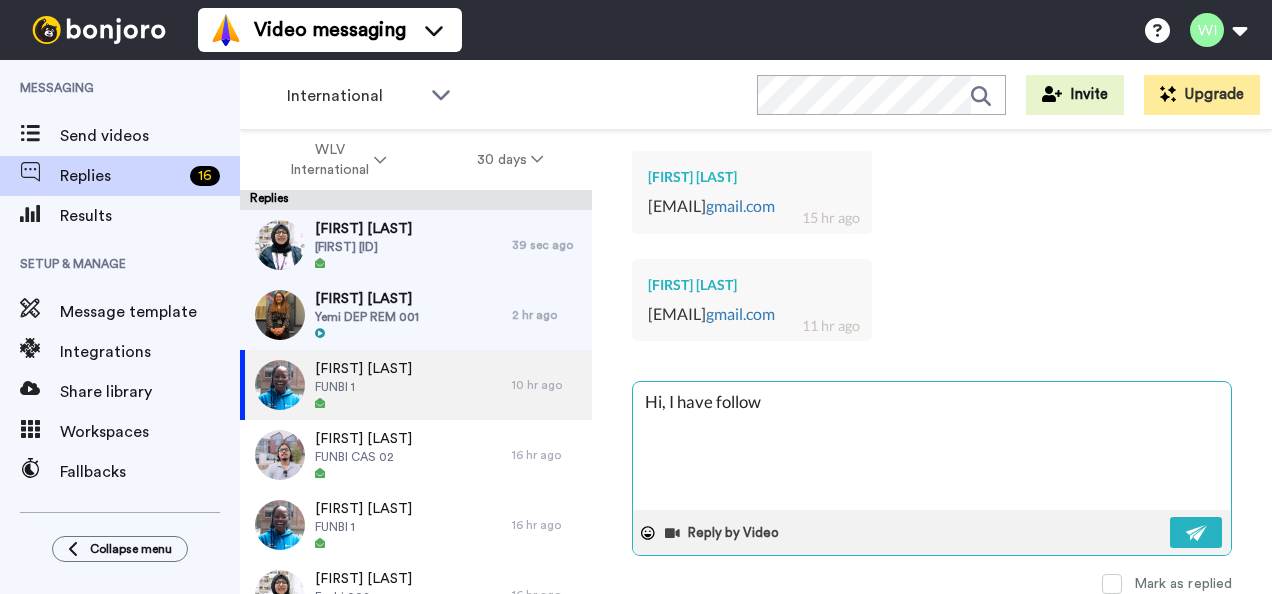 type on "x" 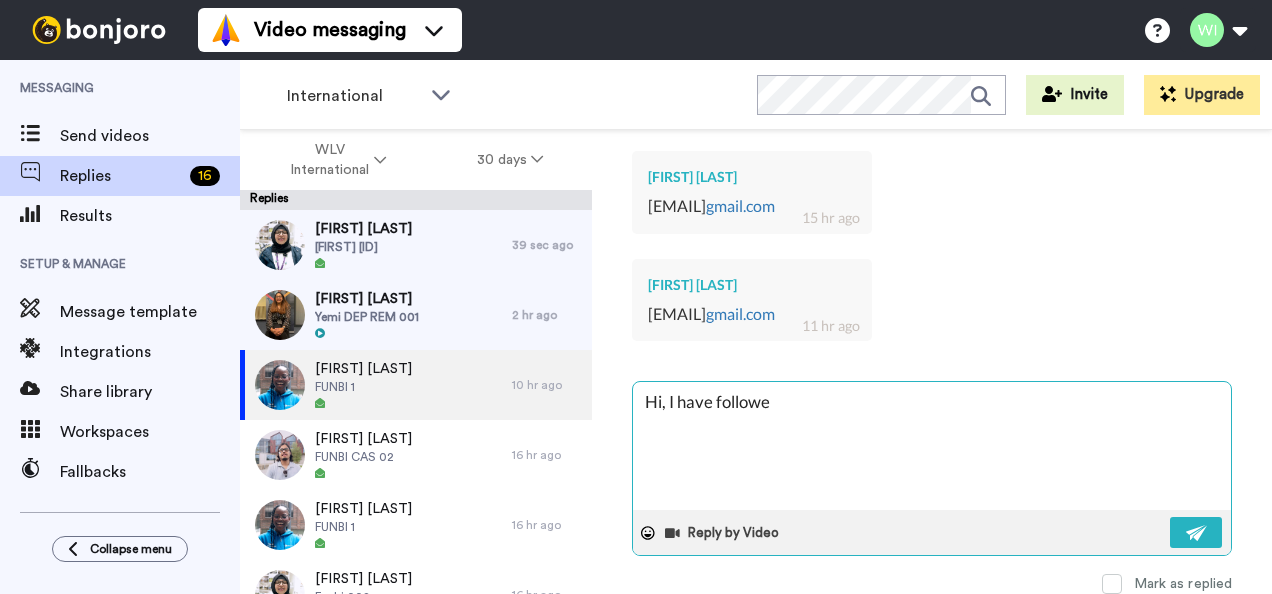 type on "x" 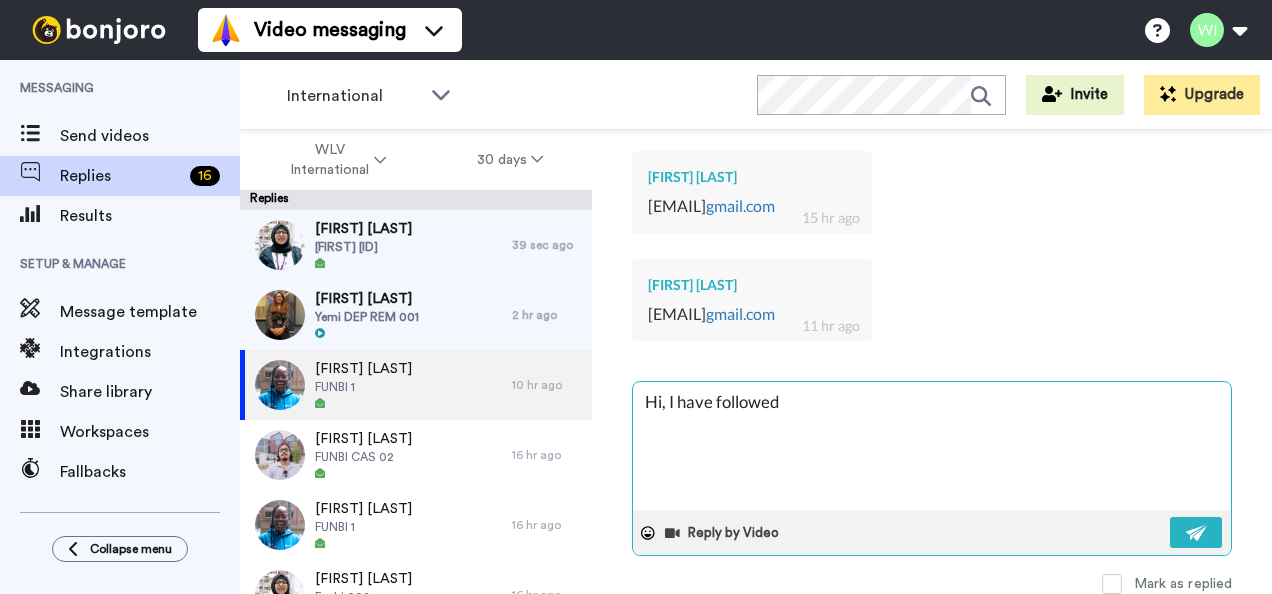 type on "x" 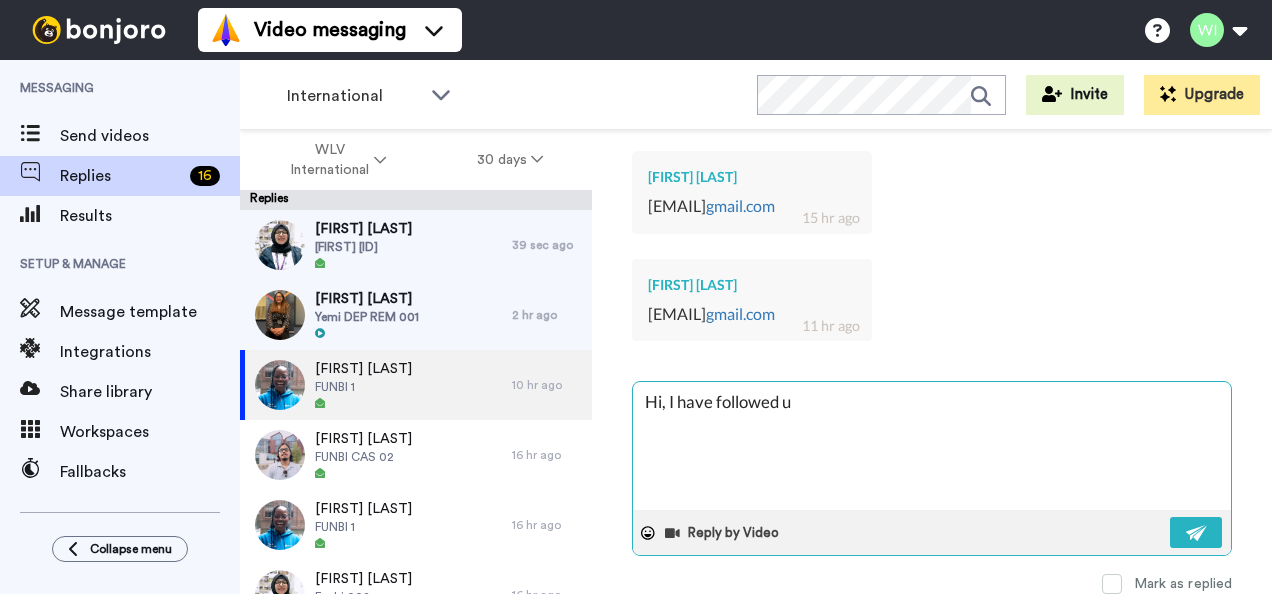 type on "x" 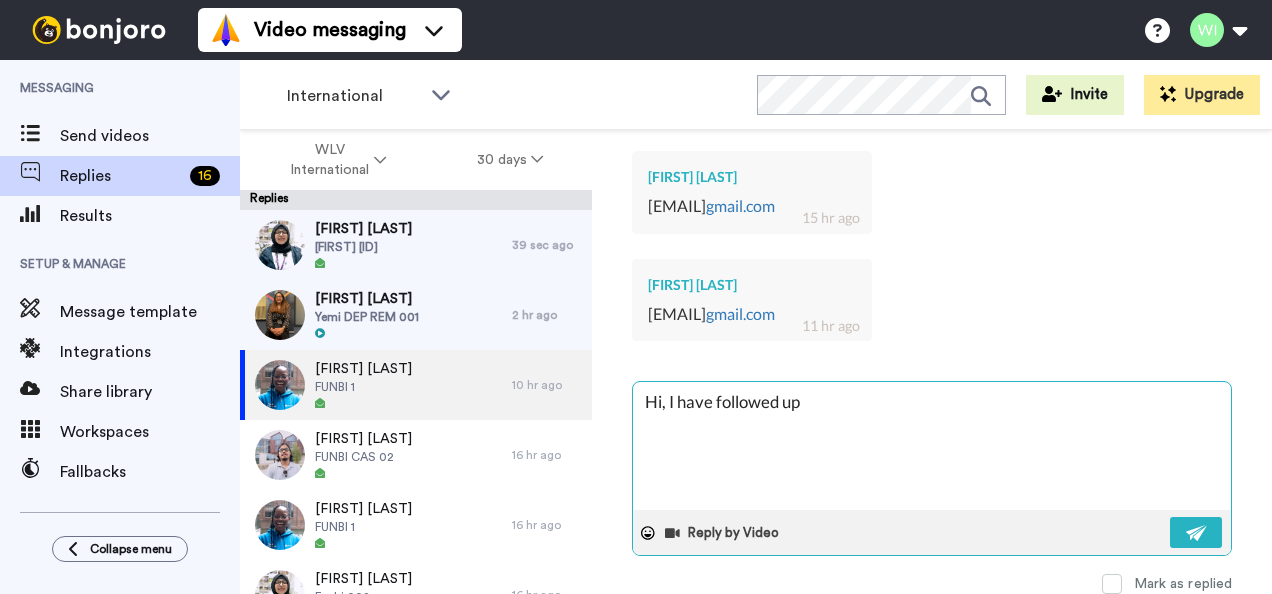 type on "x" 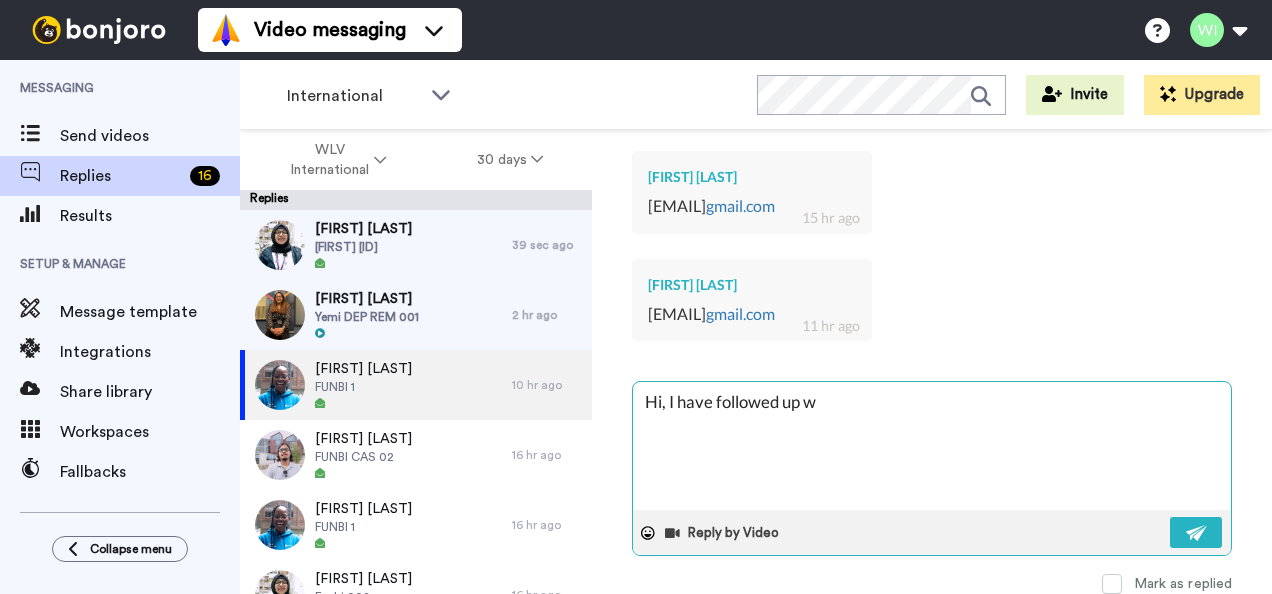type on "x" 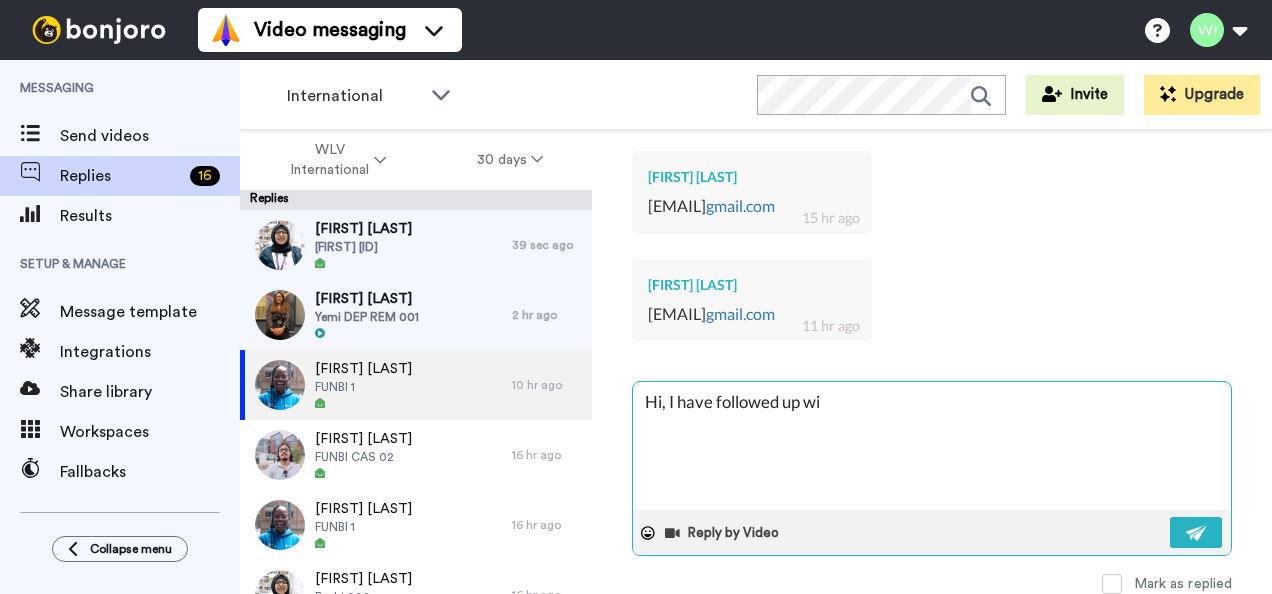 type on "x" 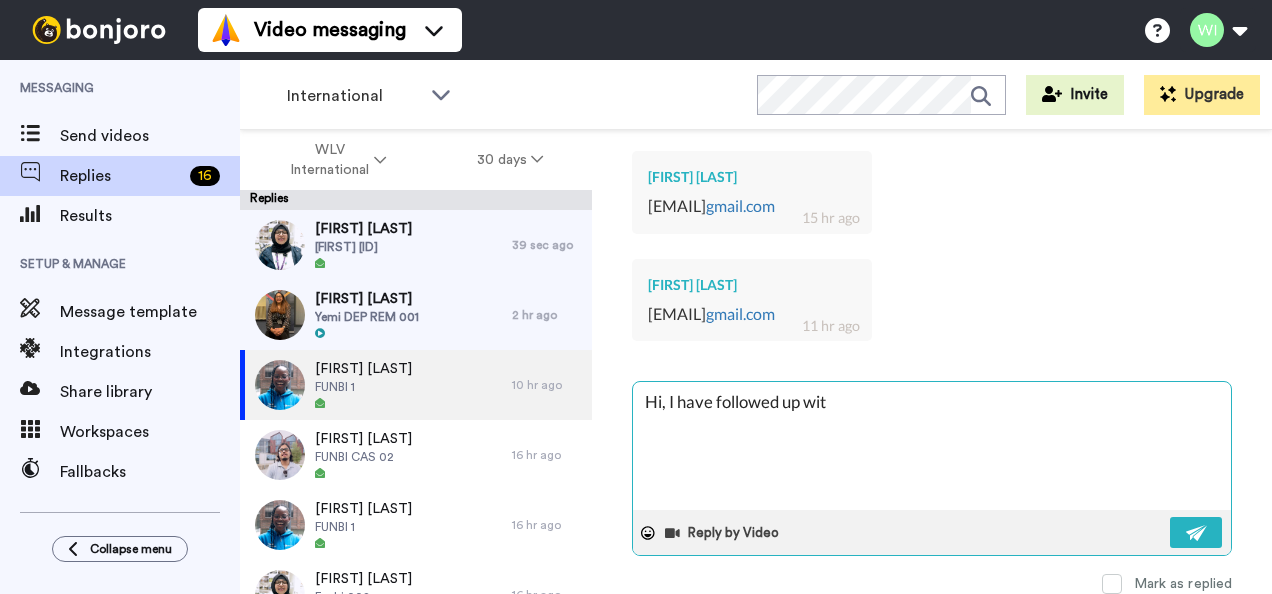 type on "x" 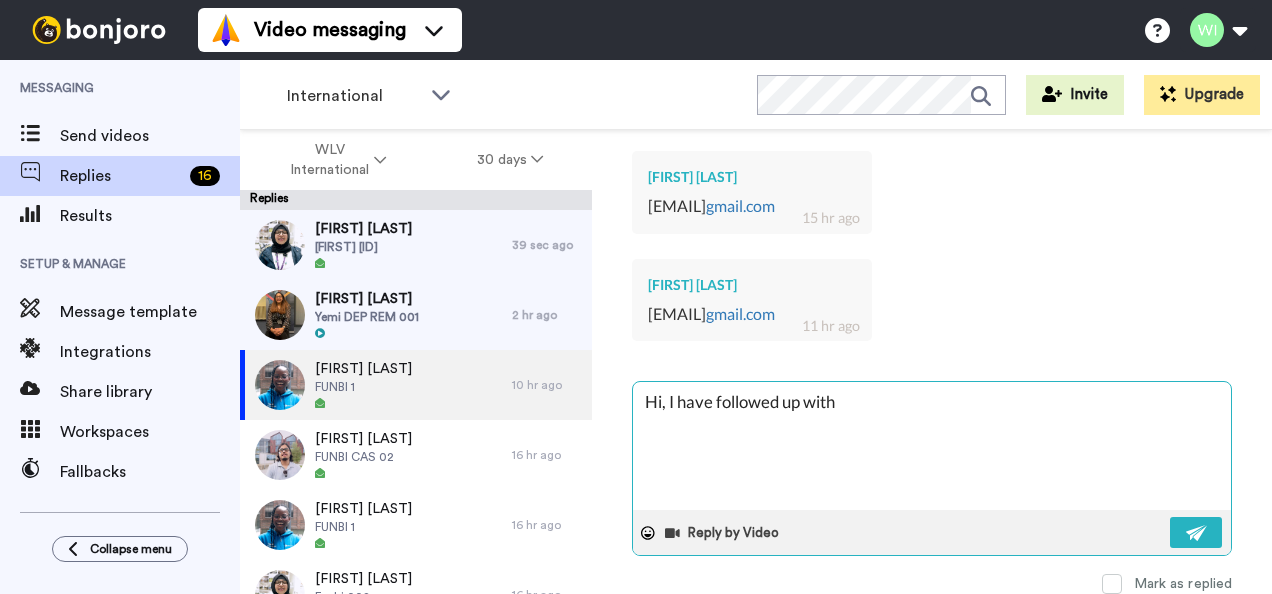 type on "x" 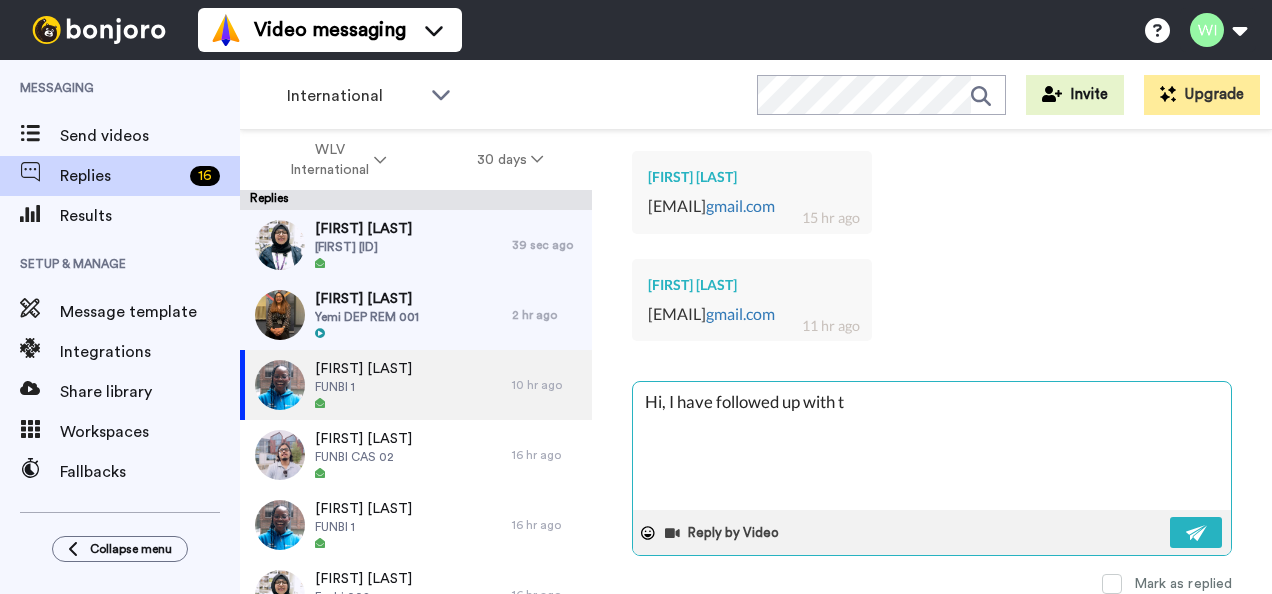 type on "x" 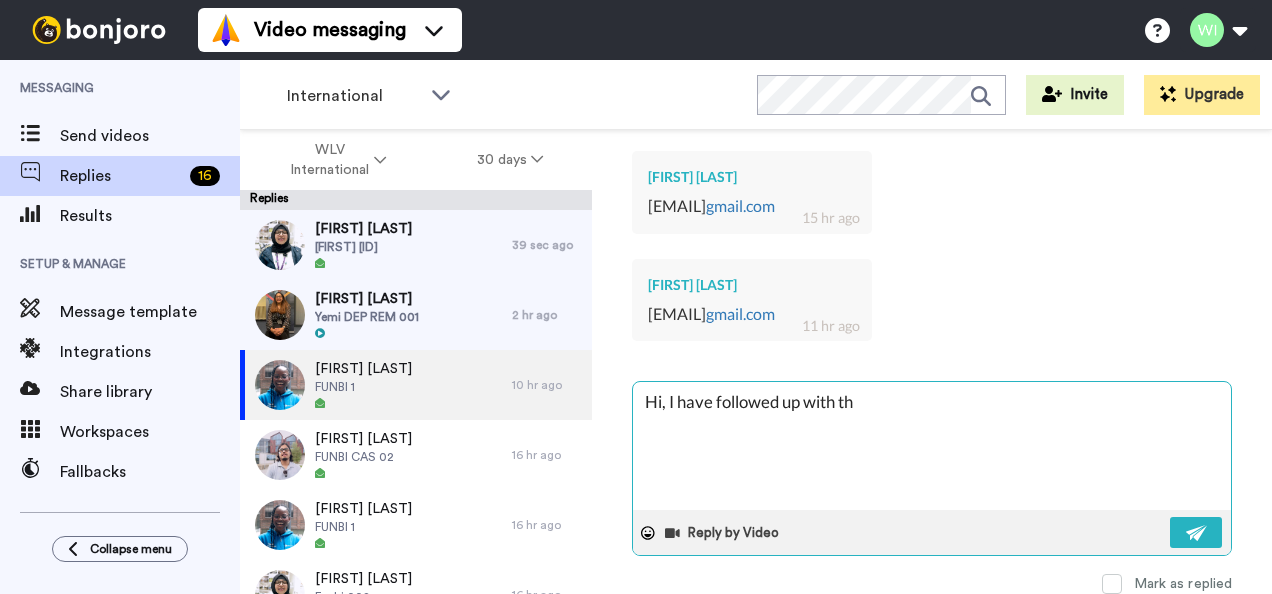 type on "x" 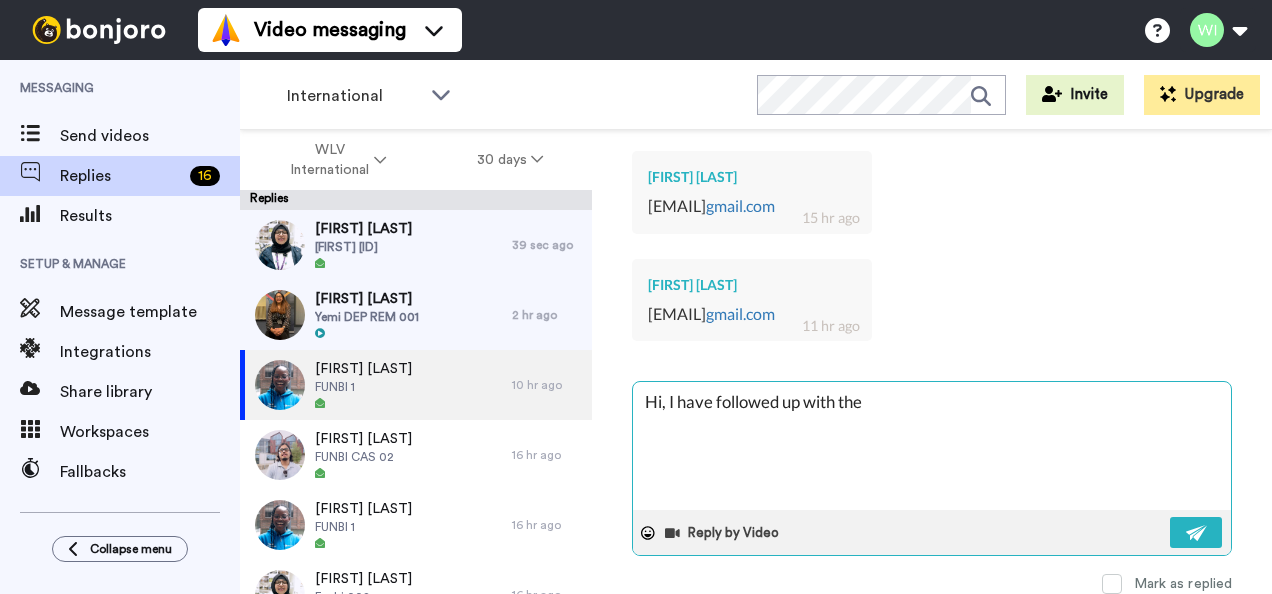 type on "x" 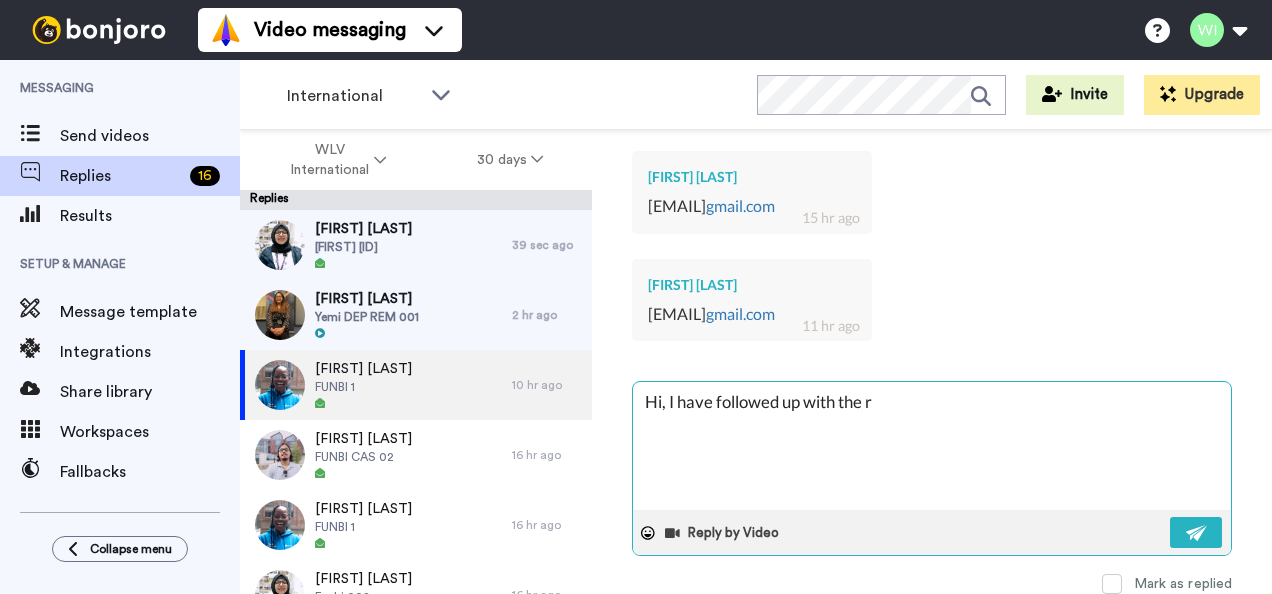 type on "x" 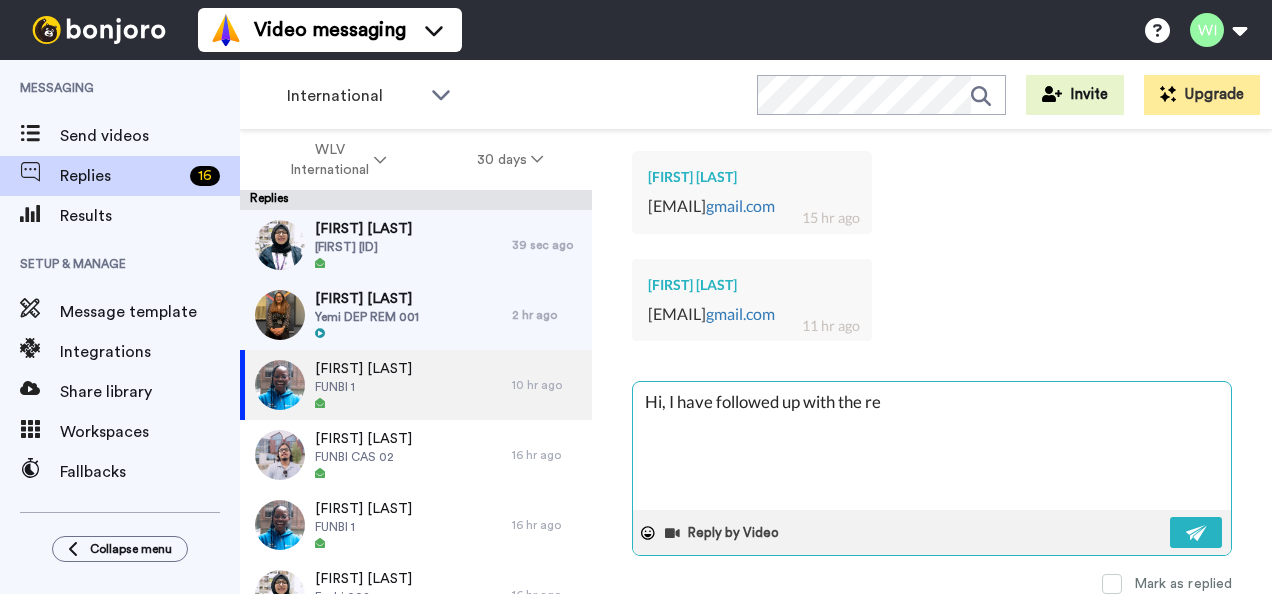 type on "x" 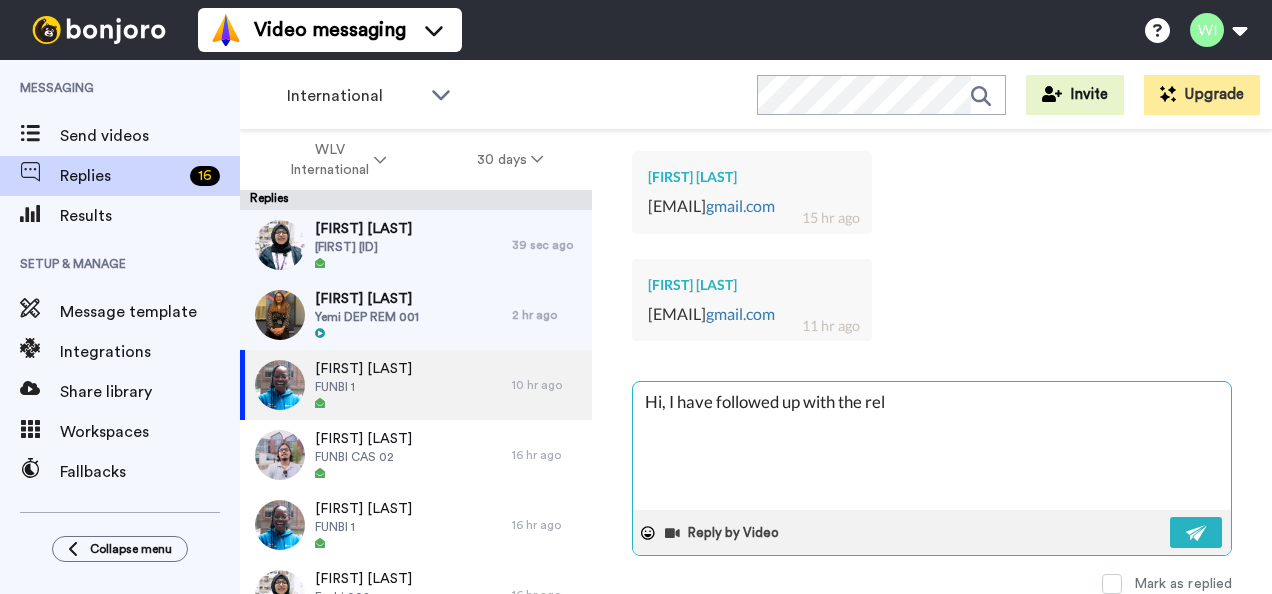 type on "x" 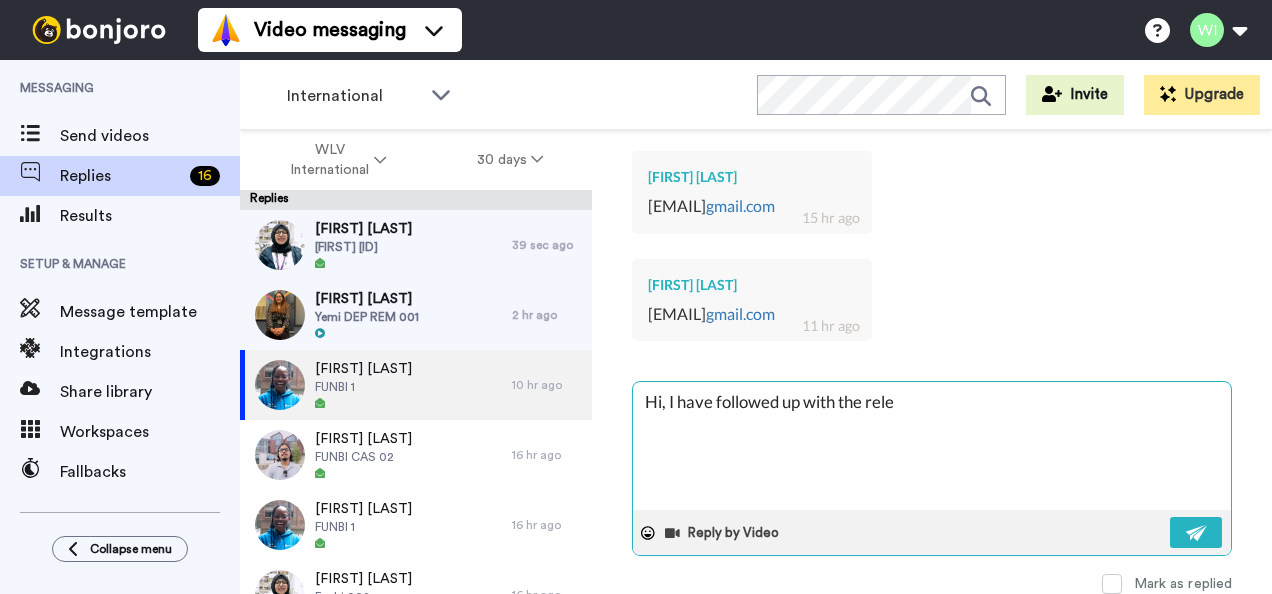 type on "x" 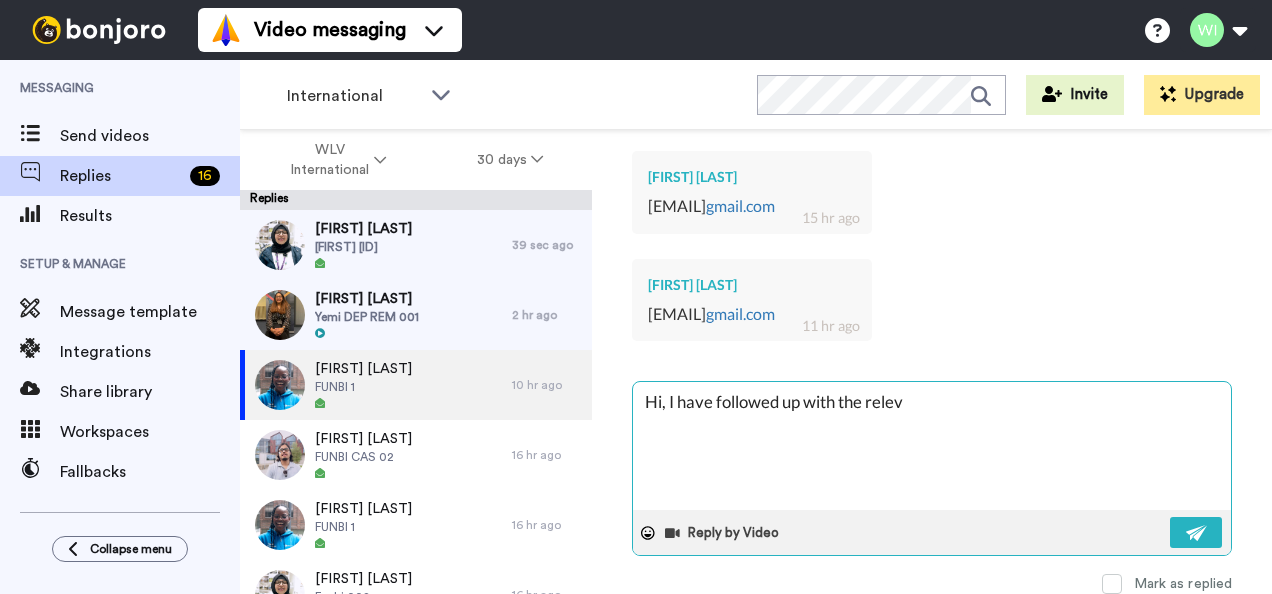 type on "x" 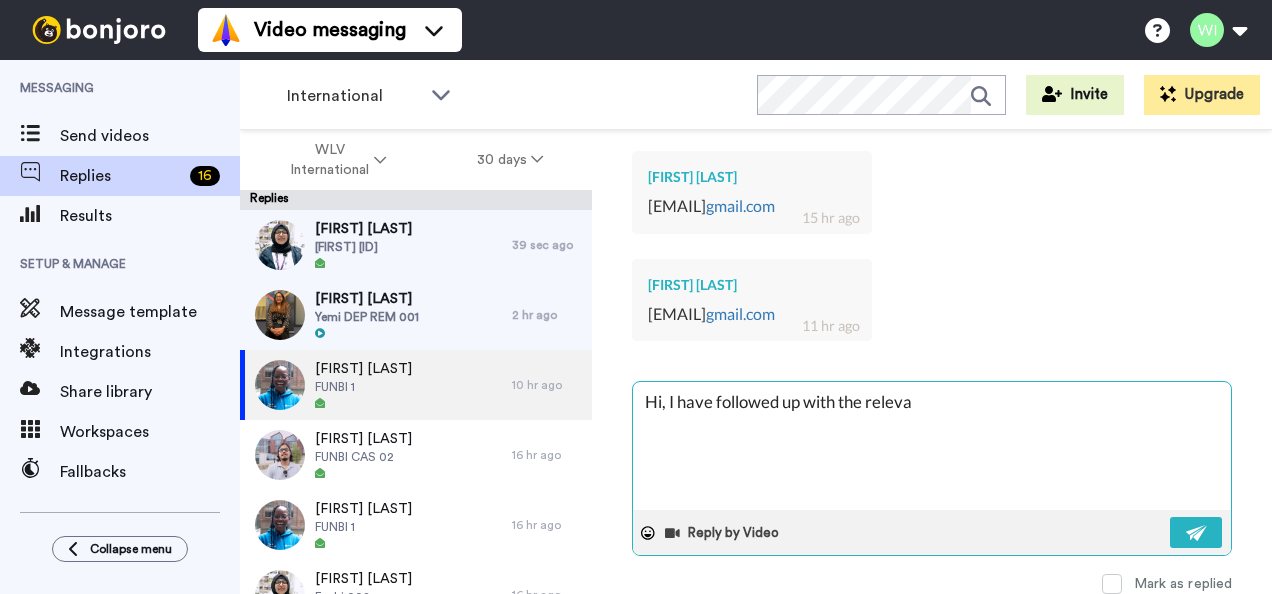 type on "x" 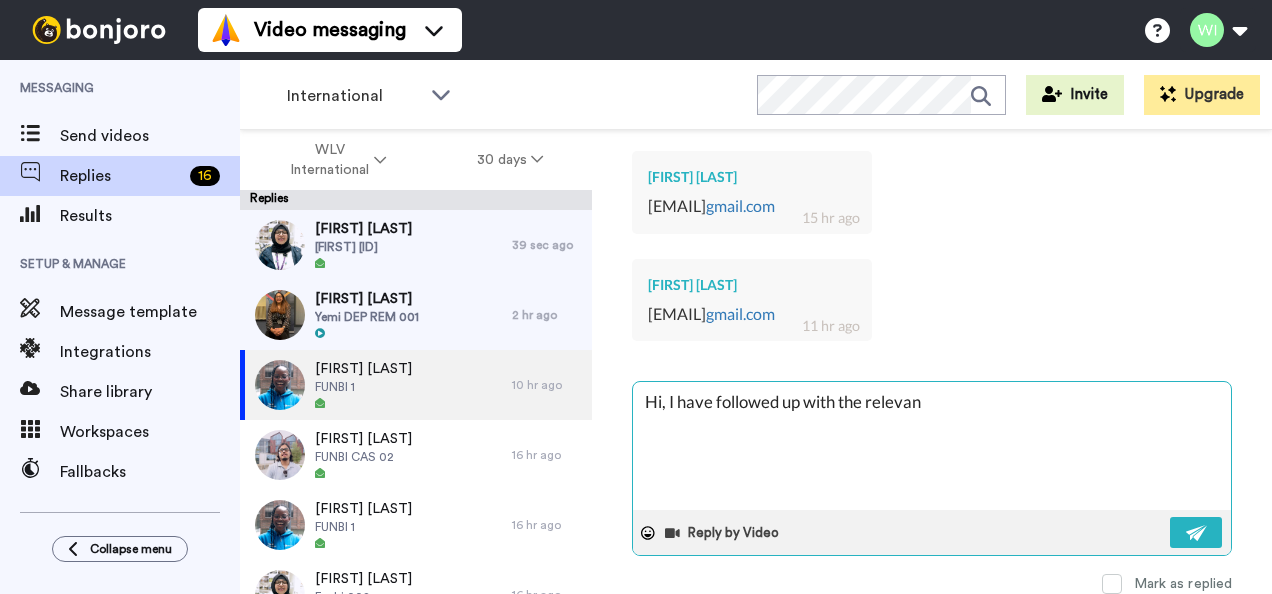 type on "x" 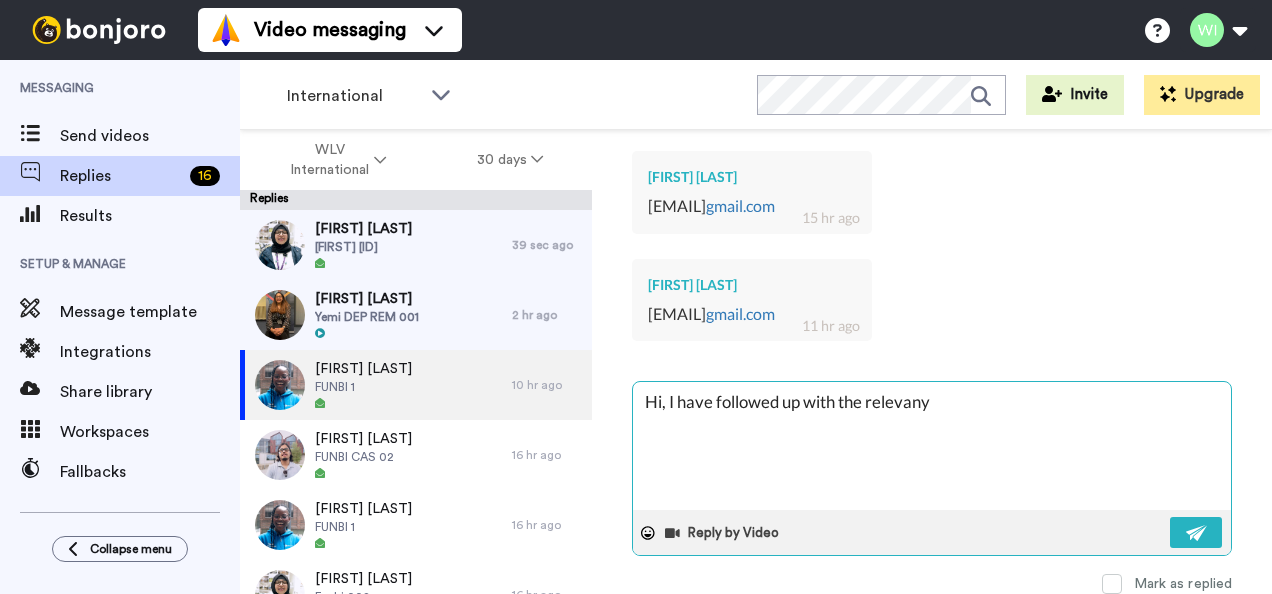 type on "x" 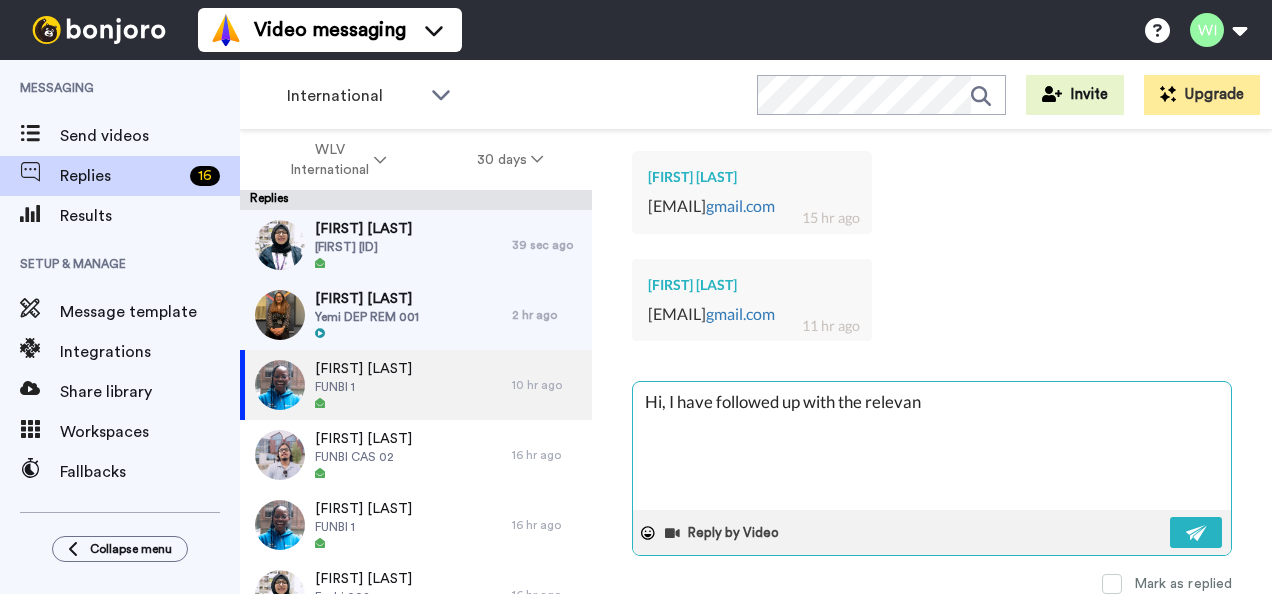 type on "x" 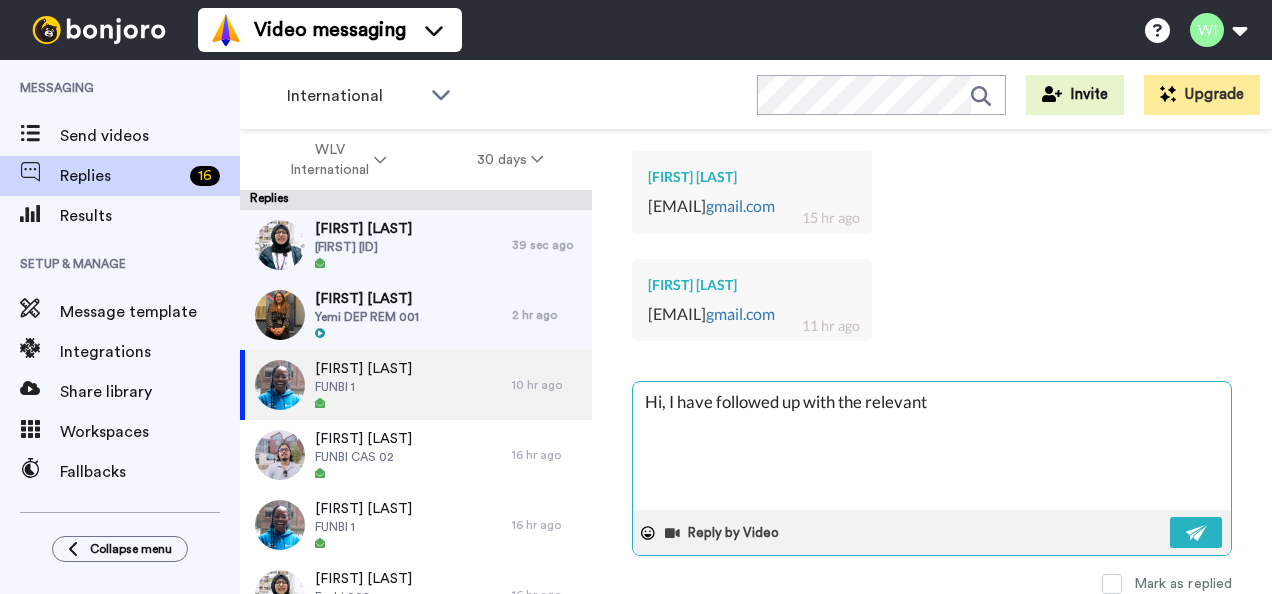type on "x" 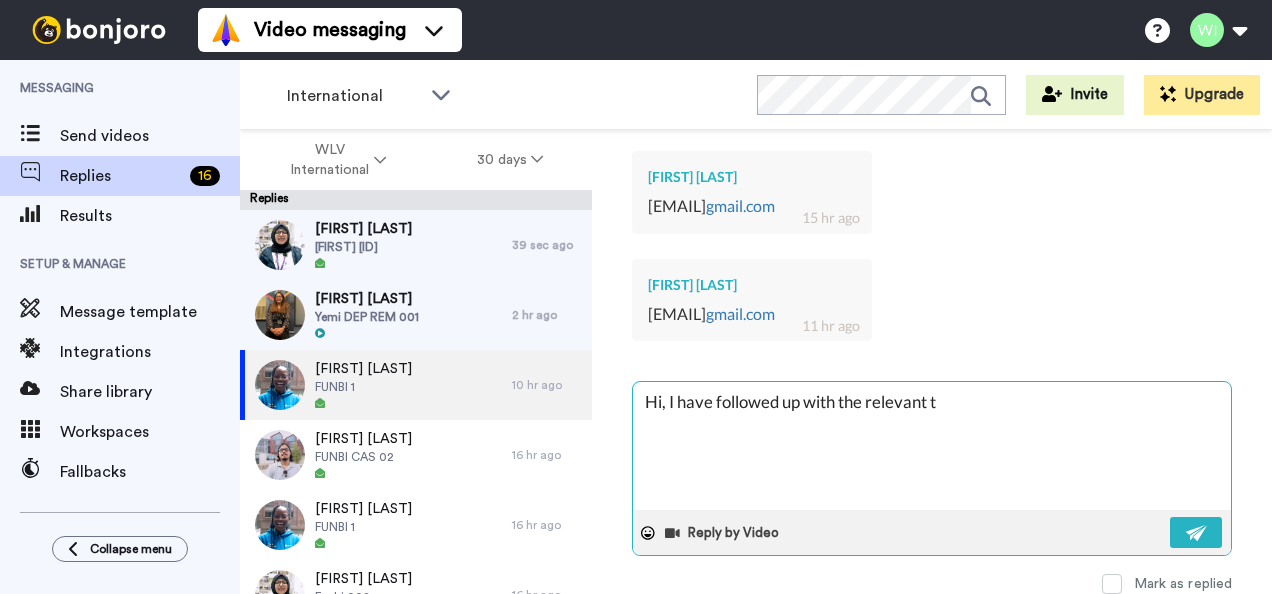 type on "x" 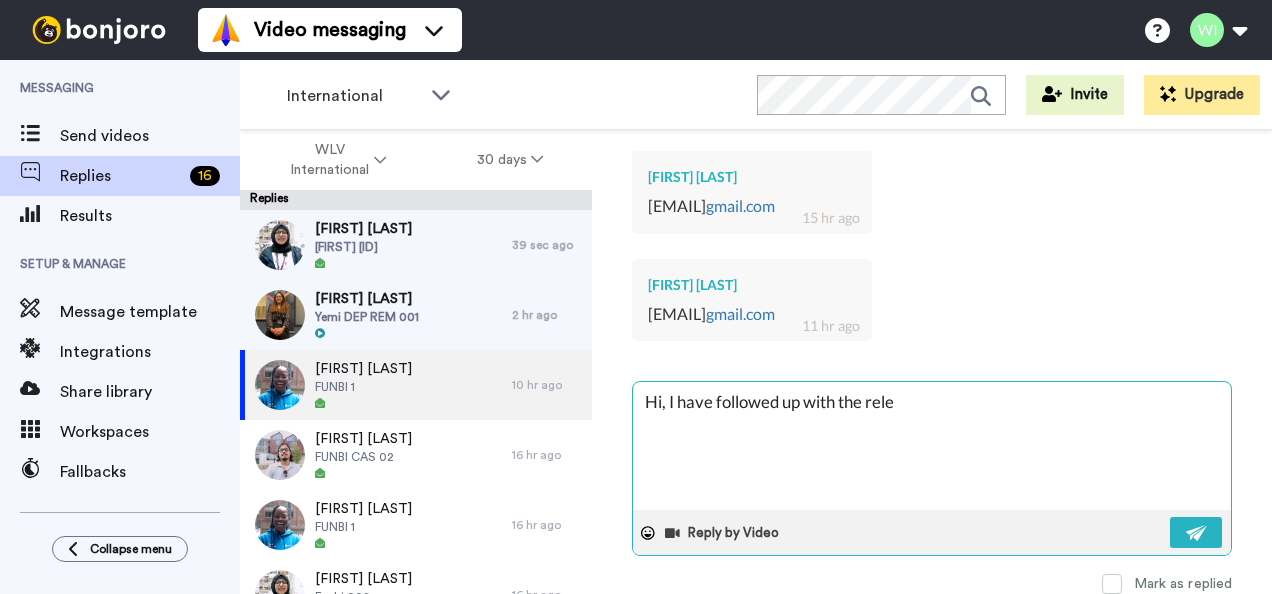 type on "x" 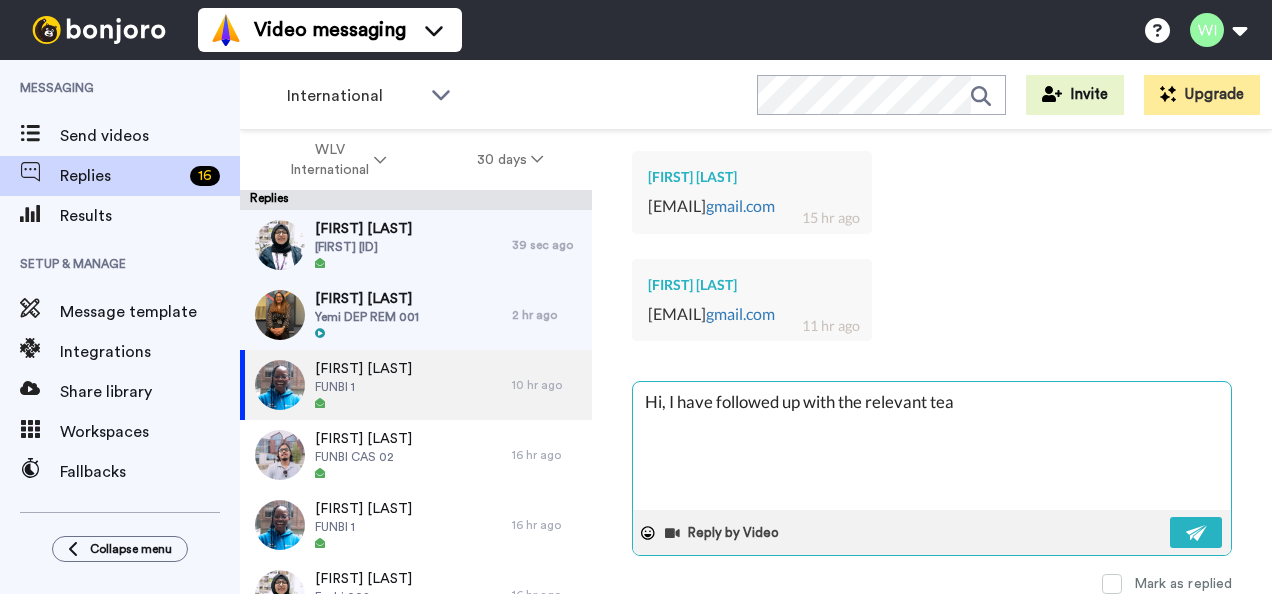 type on "Hi, I have followed up with the relevant team" 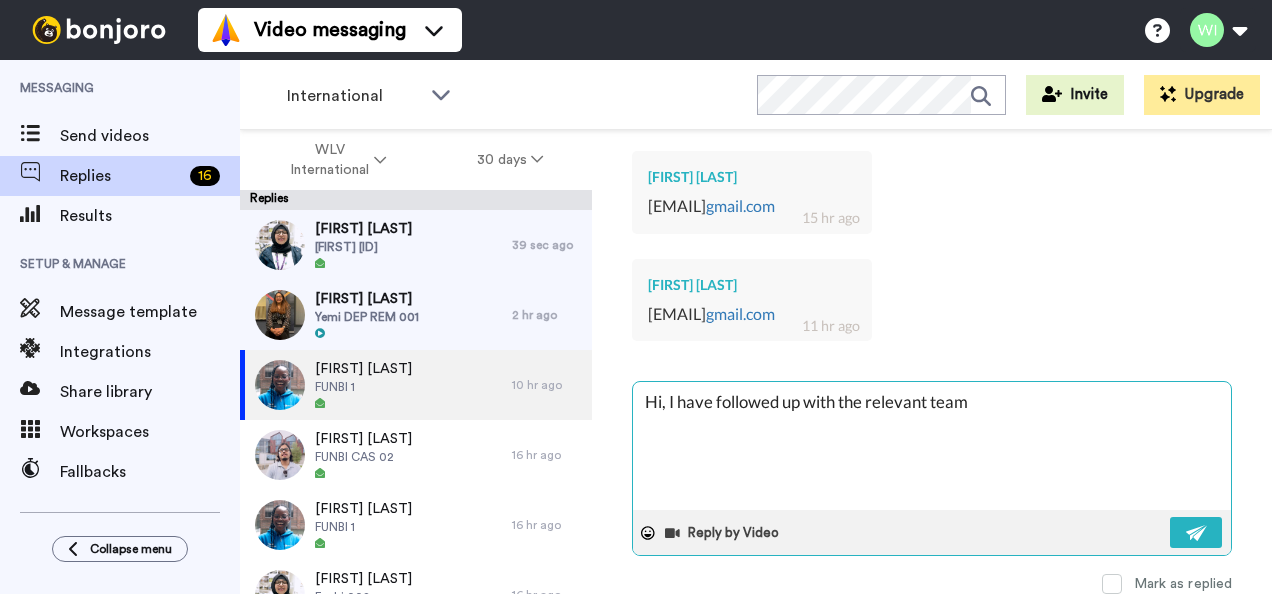 type on "x" 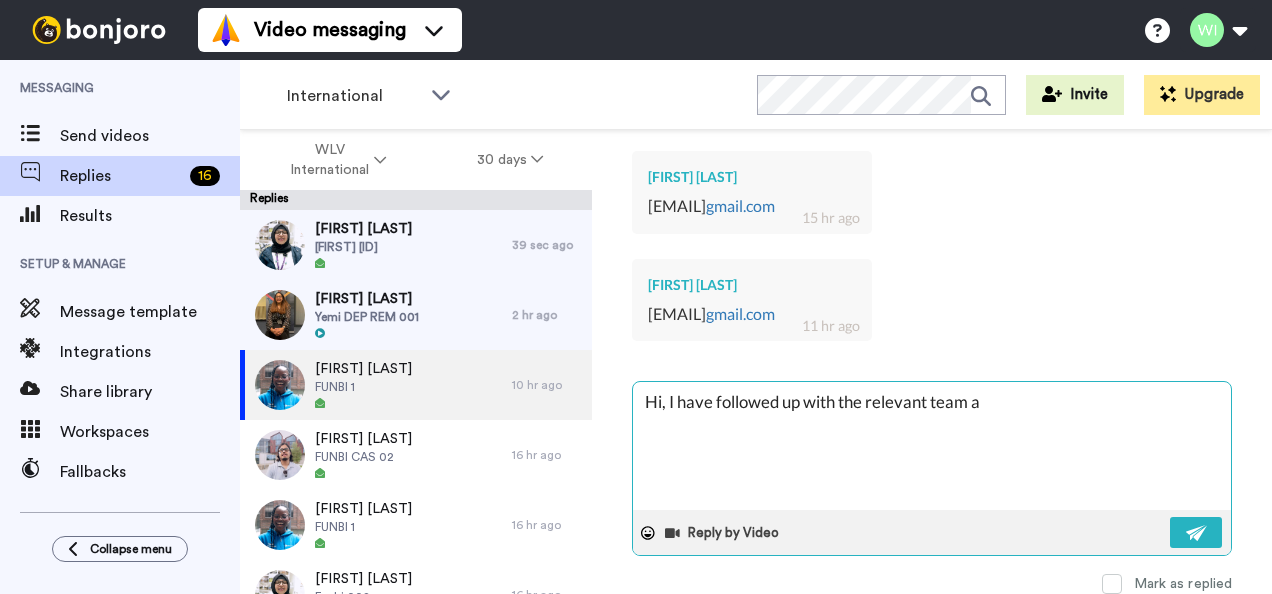 type on "x" 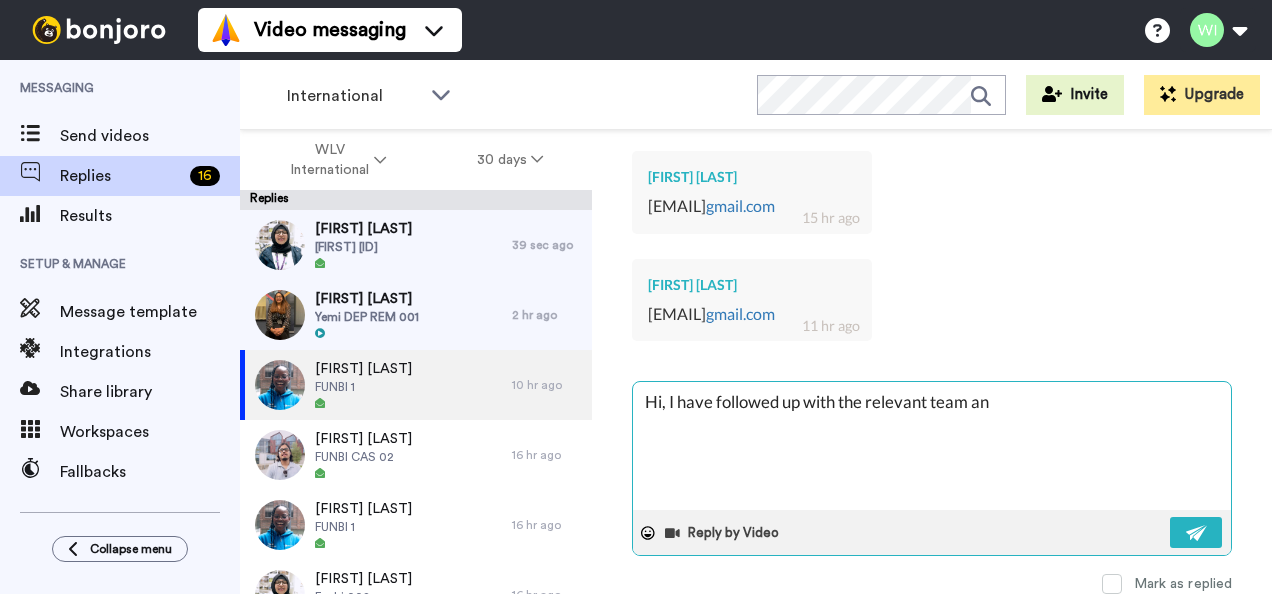 type on "x" 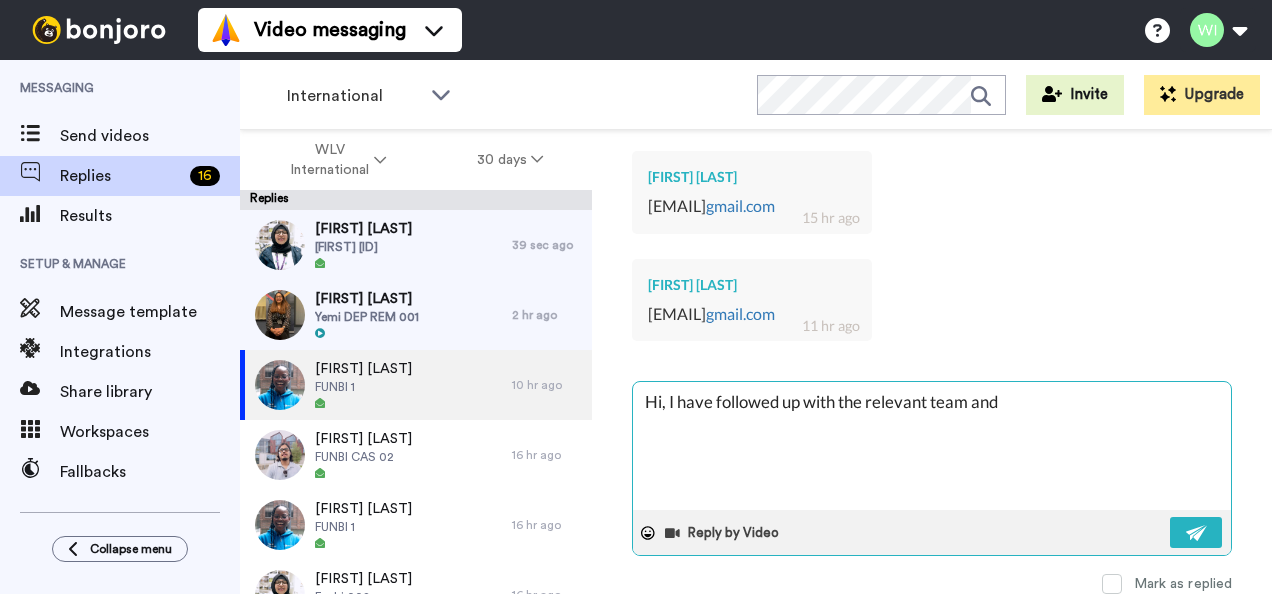 type on "Hi, I have followed up with the relevant team and" 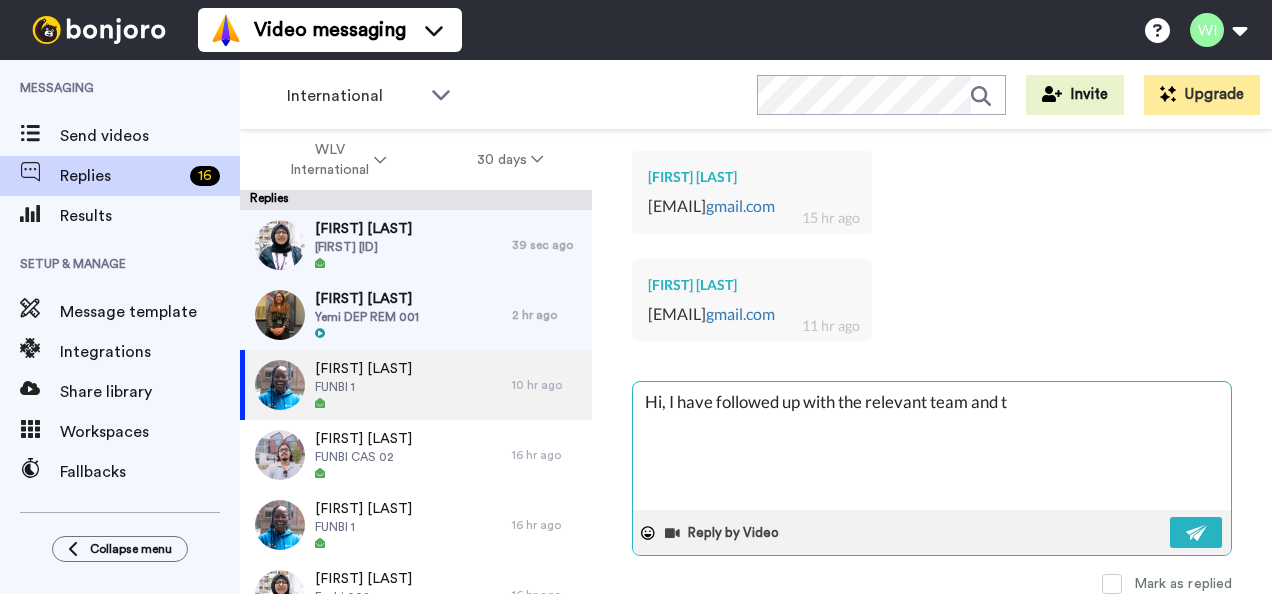 type on "x" 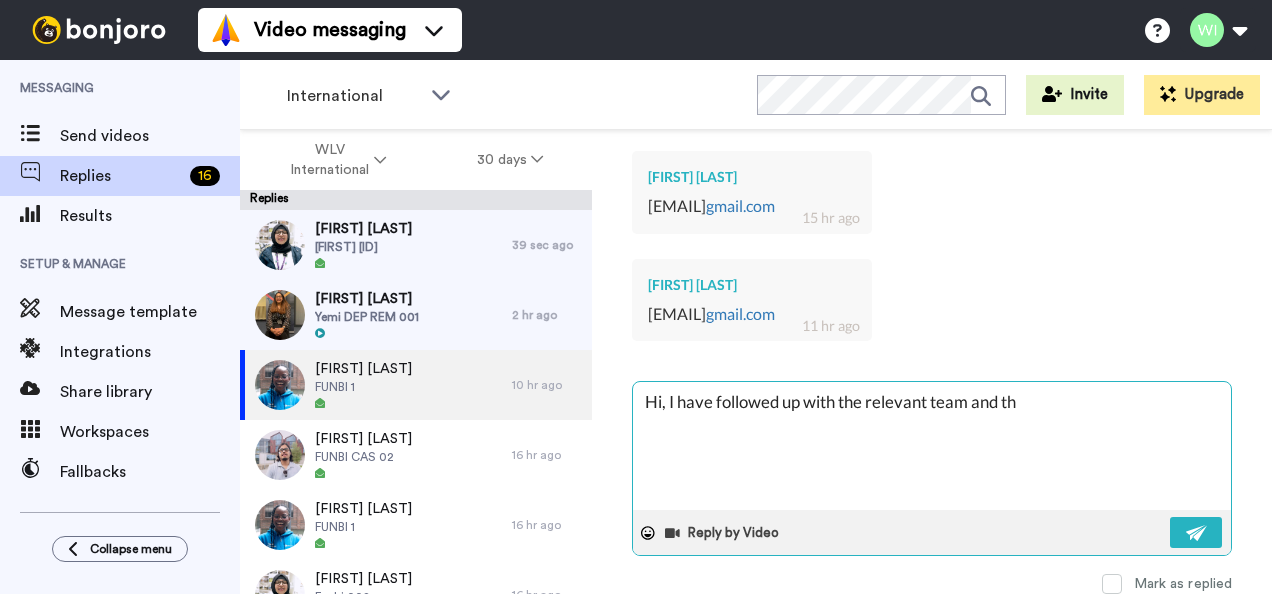 type on "x" 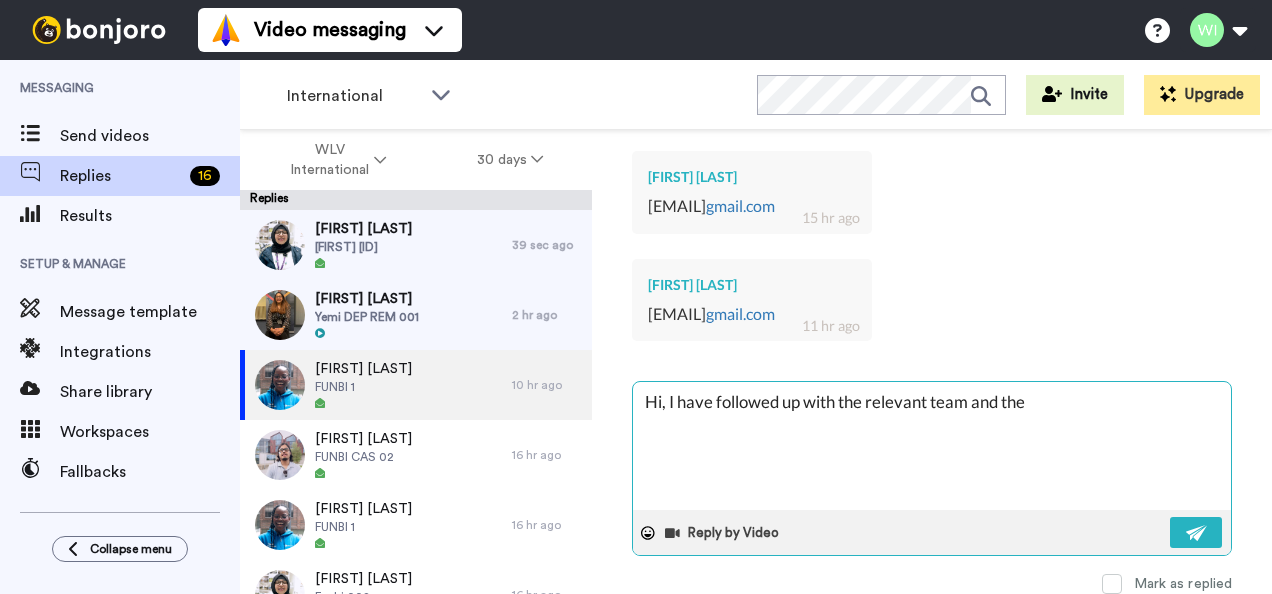 type on "Hi, I have followed up with the relevant team and they" 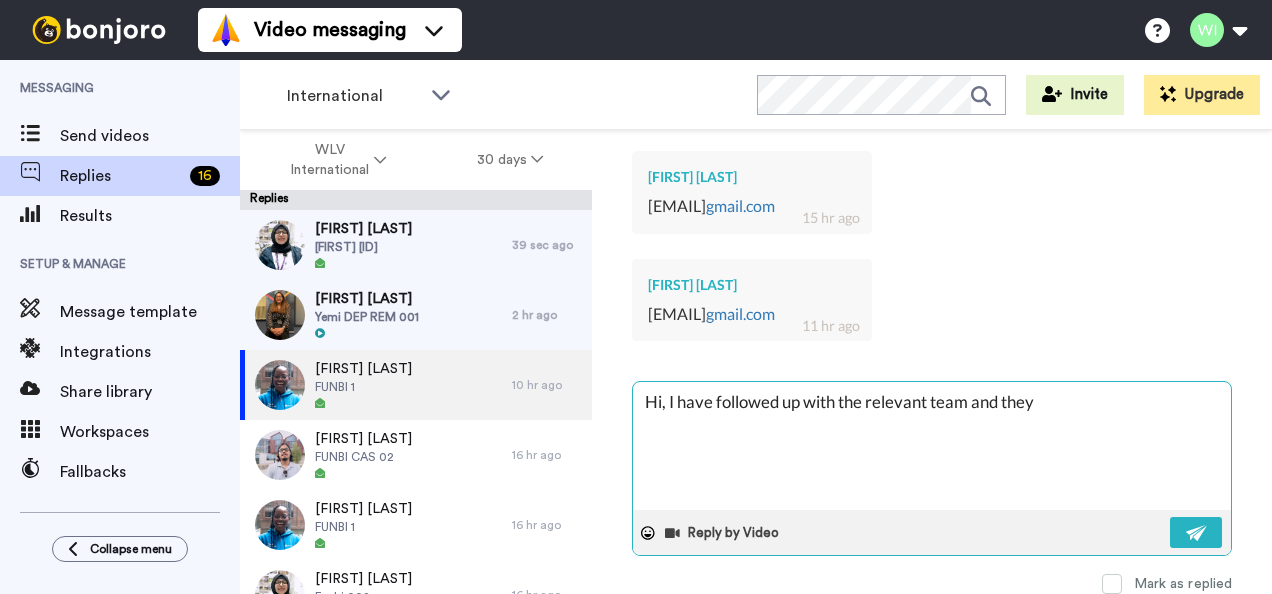 type on "x" 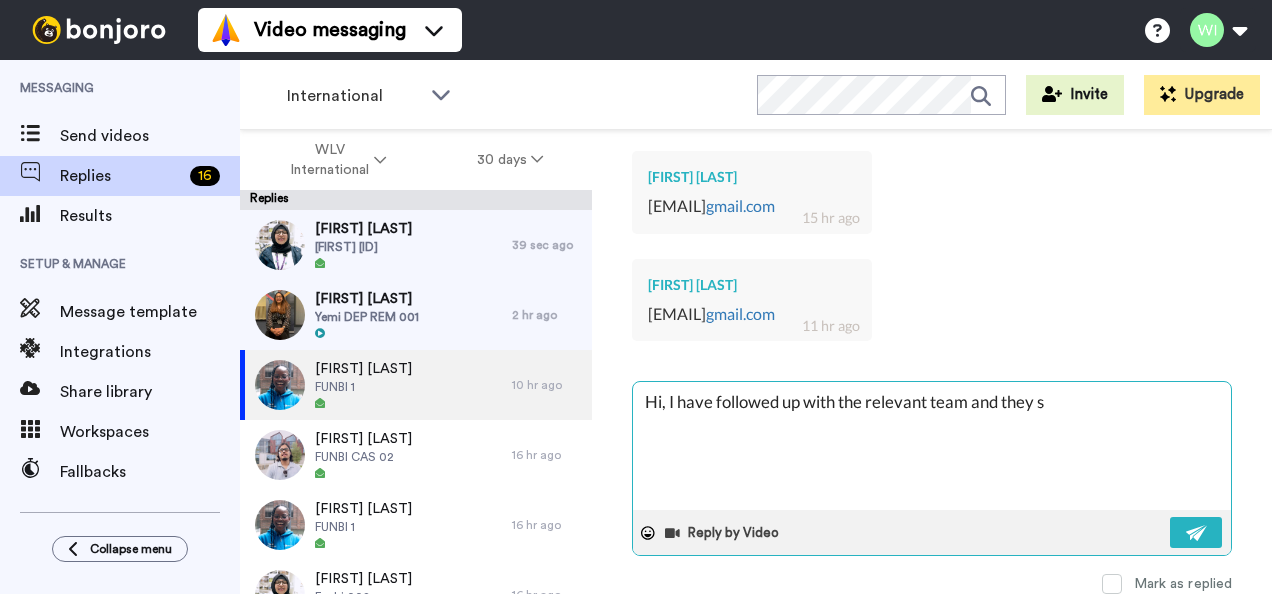 type on "x" 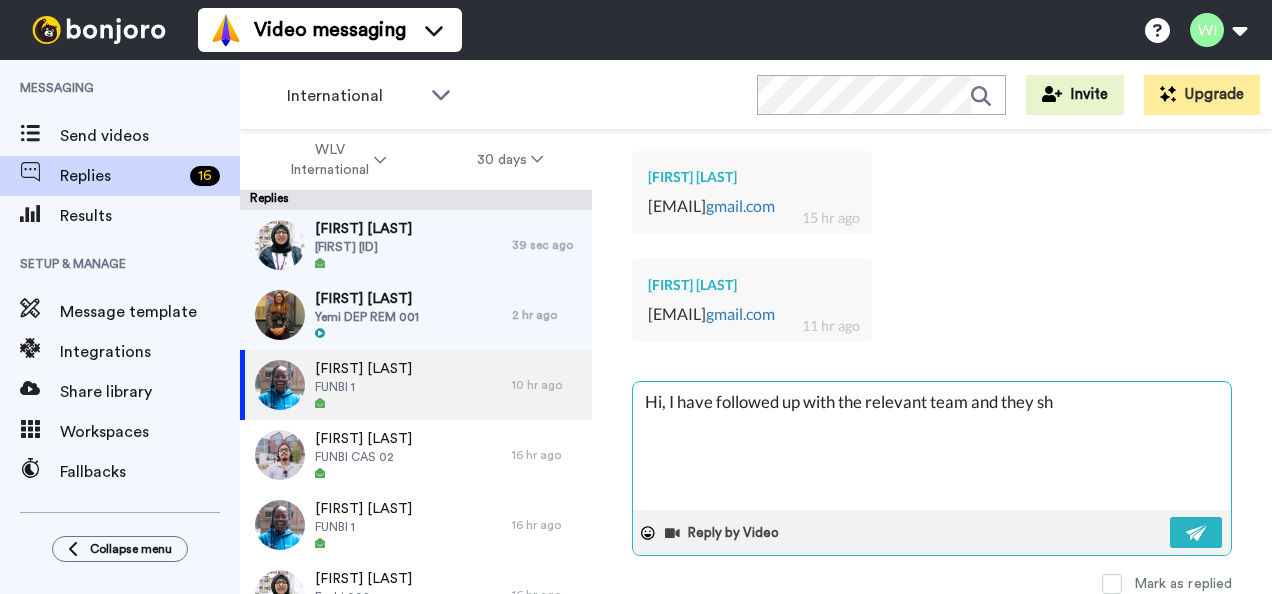 type on "x" 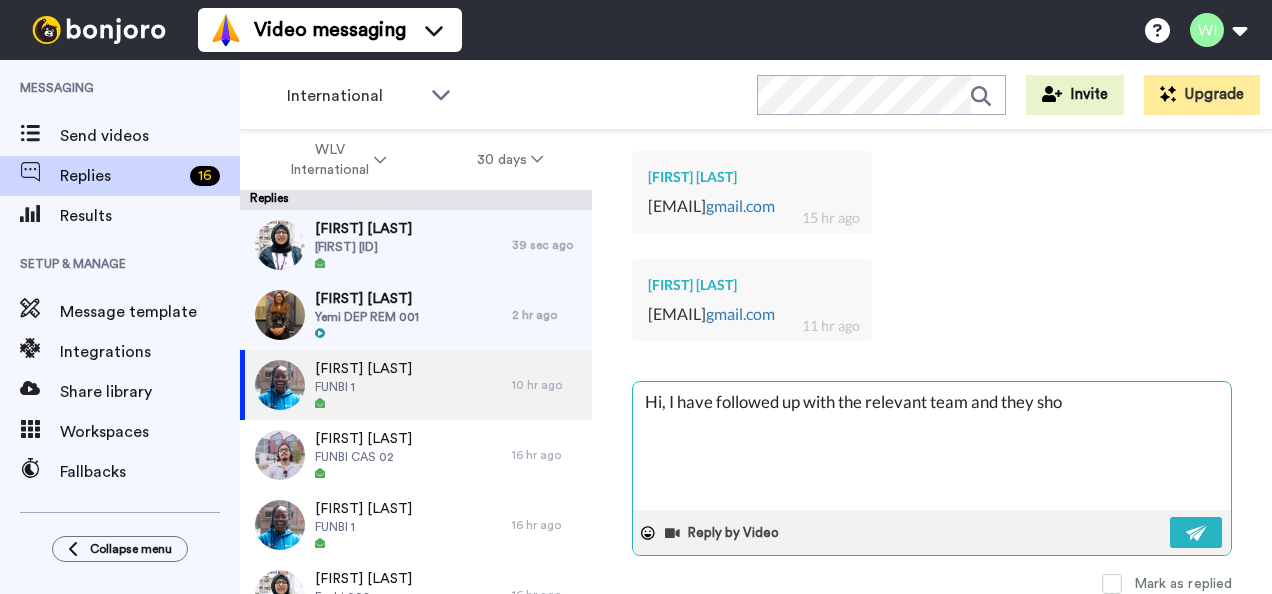 type on "x" 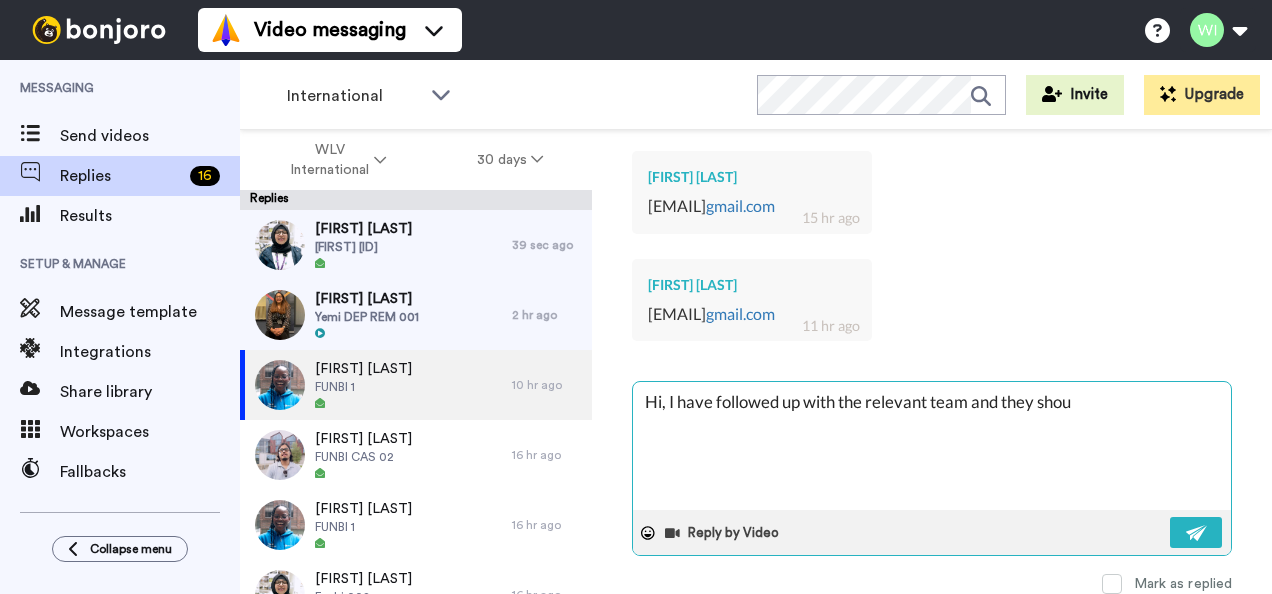 type on "x" 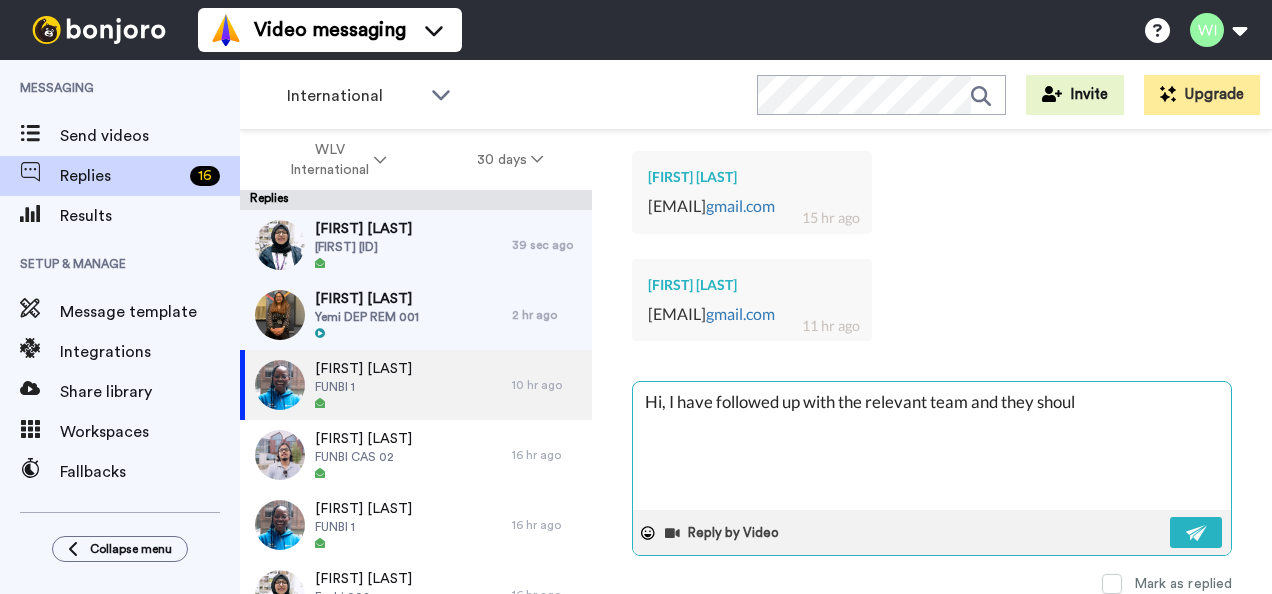 type on "x" 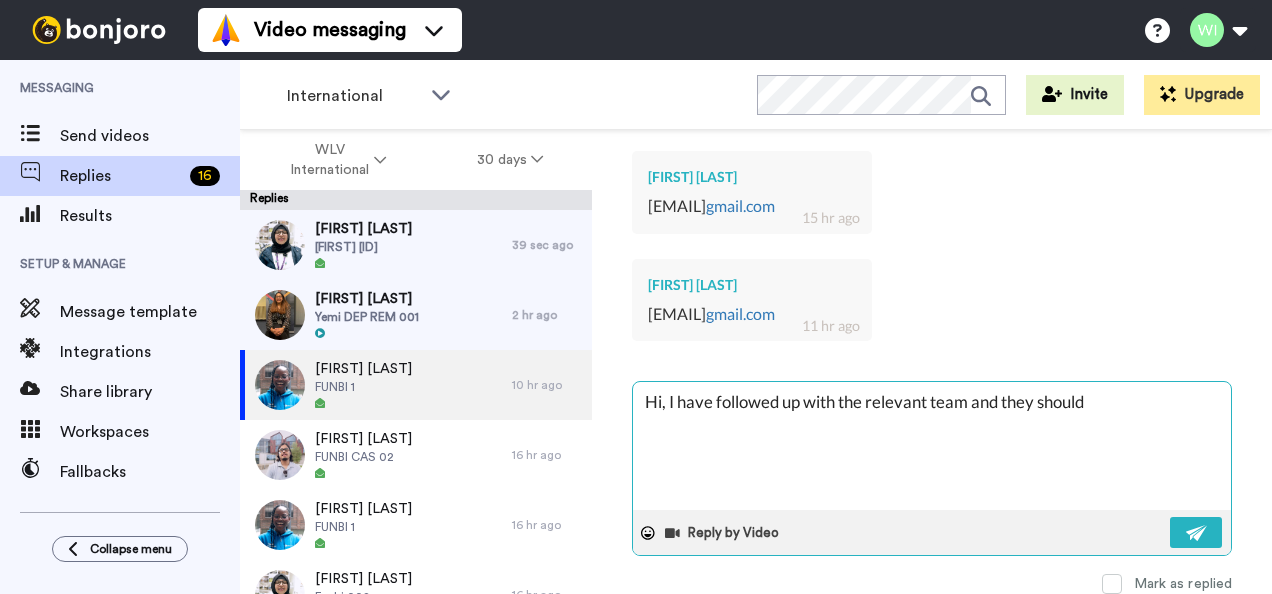 type on "x" 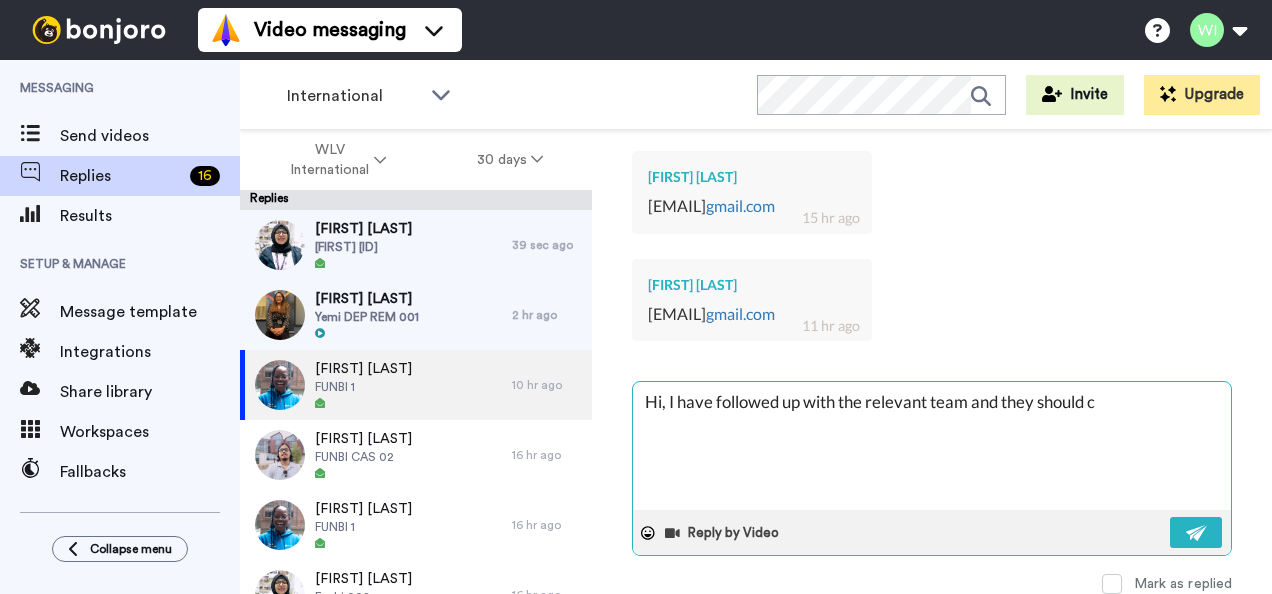 type on "x" 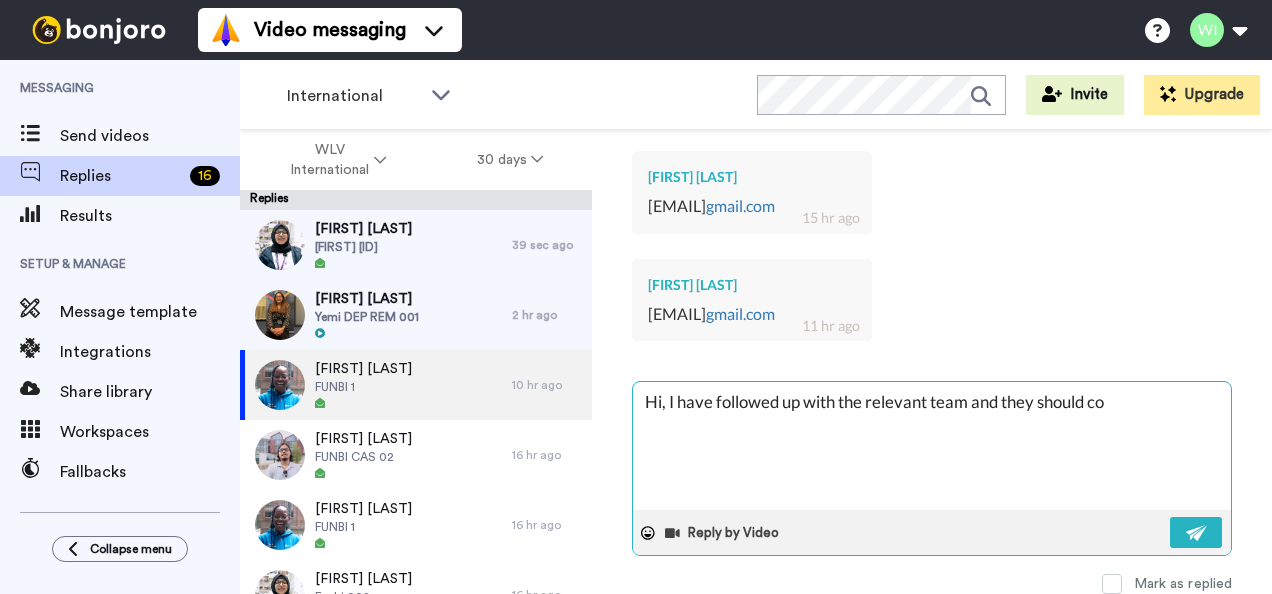 type on "x" 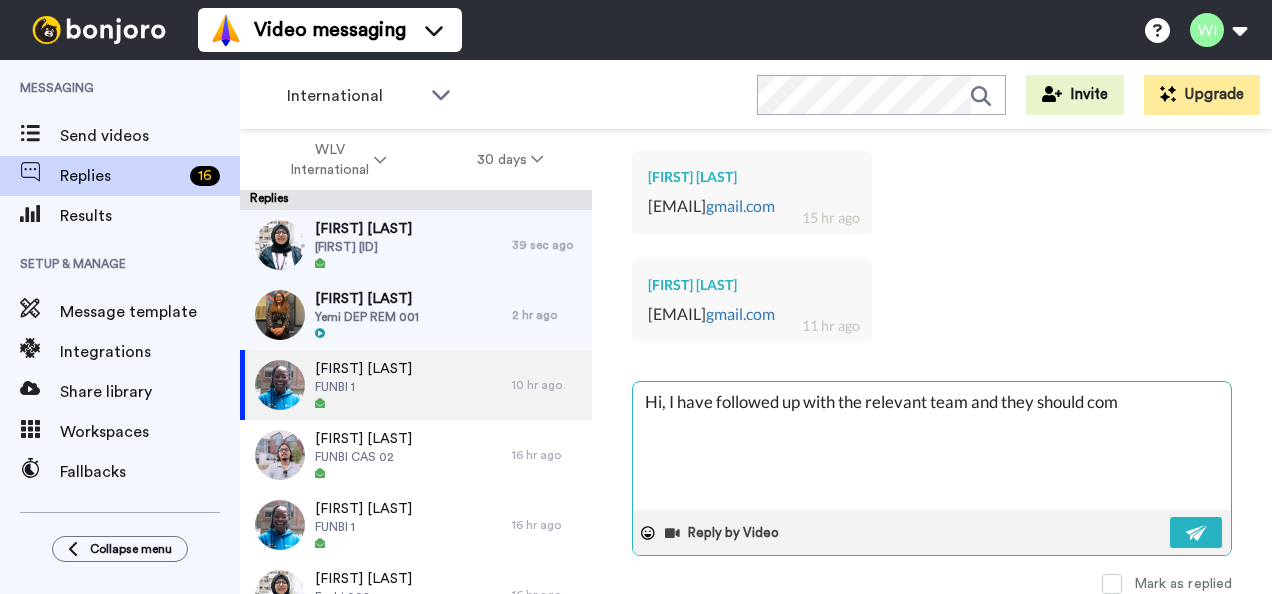 type on "x" 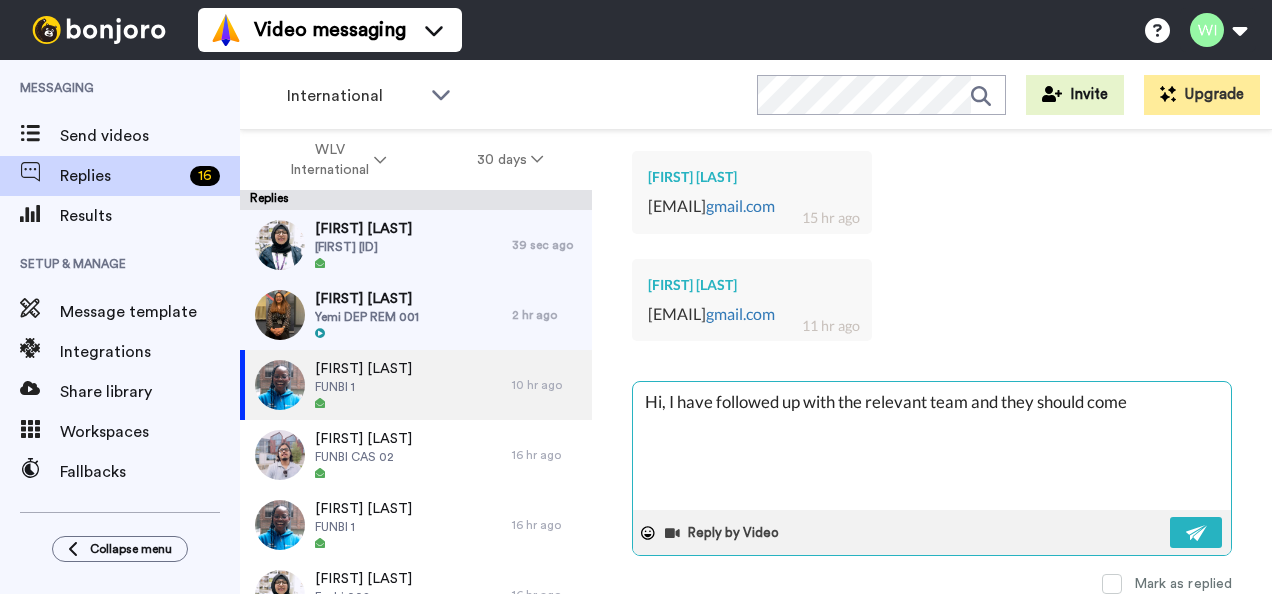 type on "x" 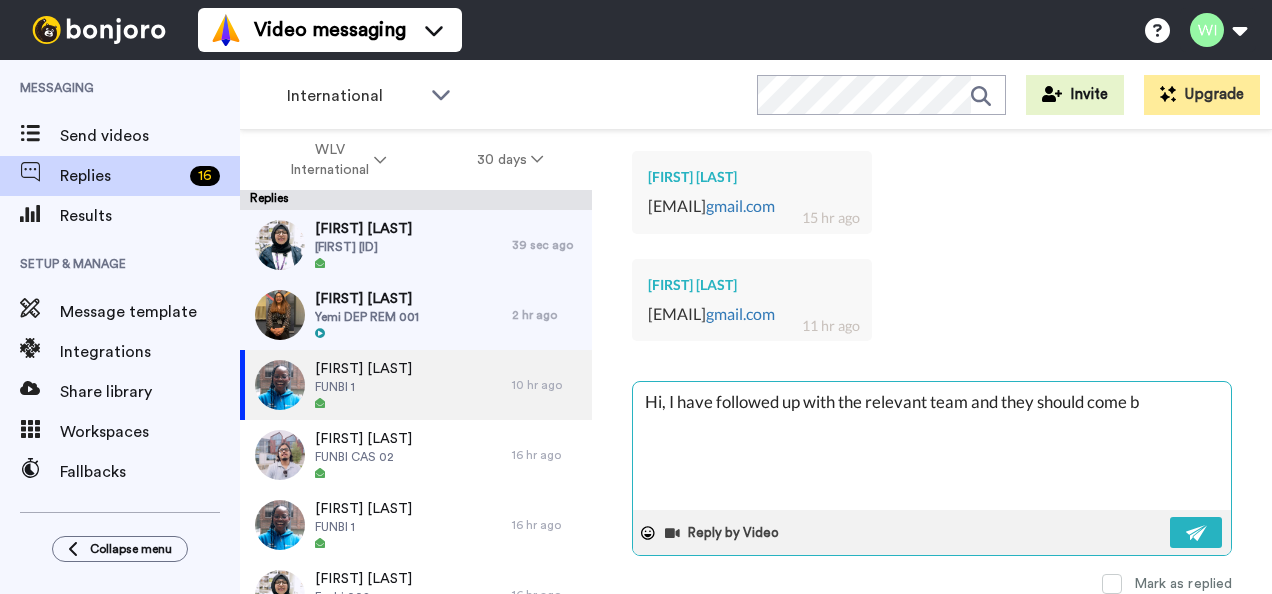type on "x" 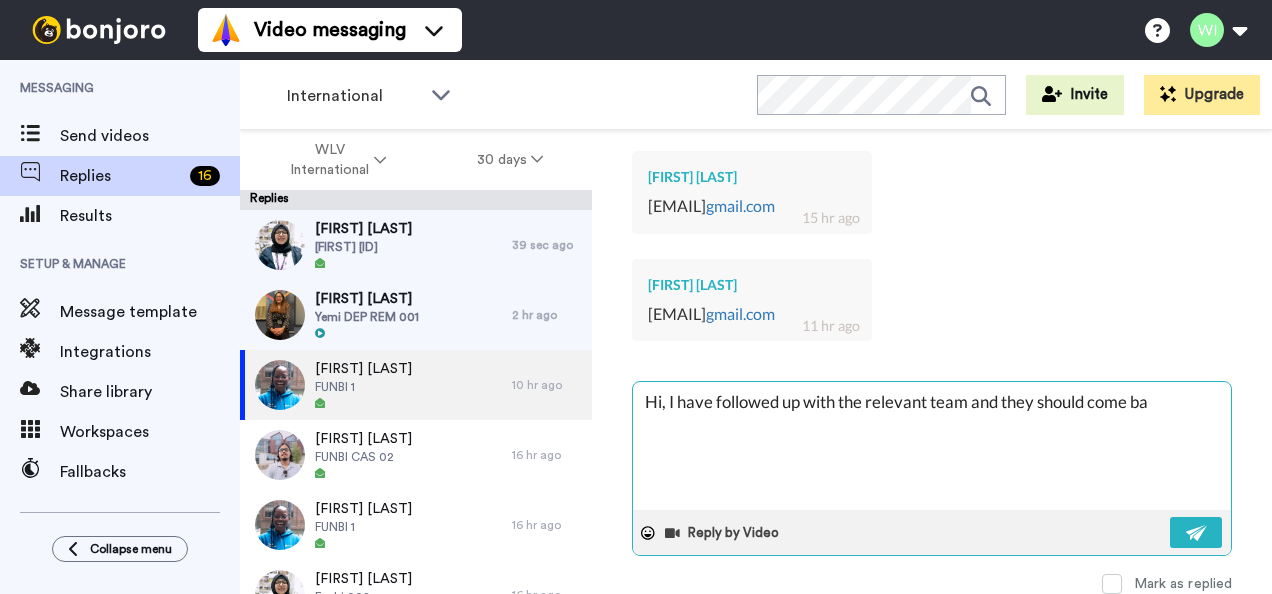type on "x" 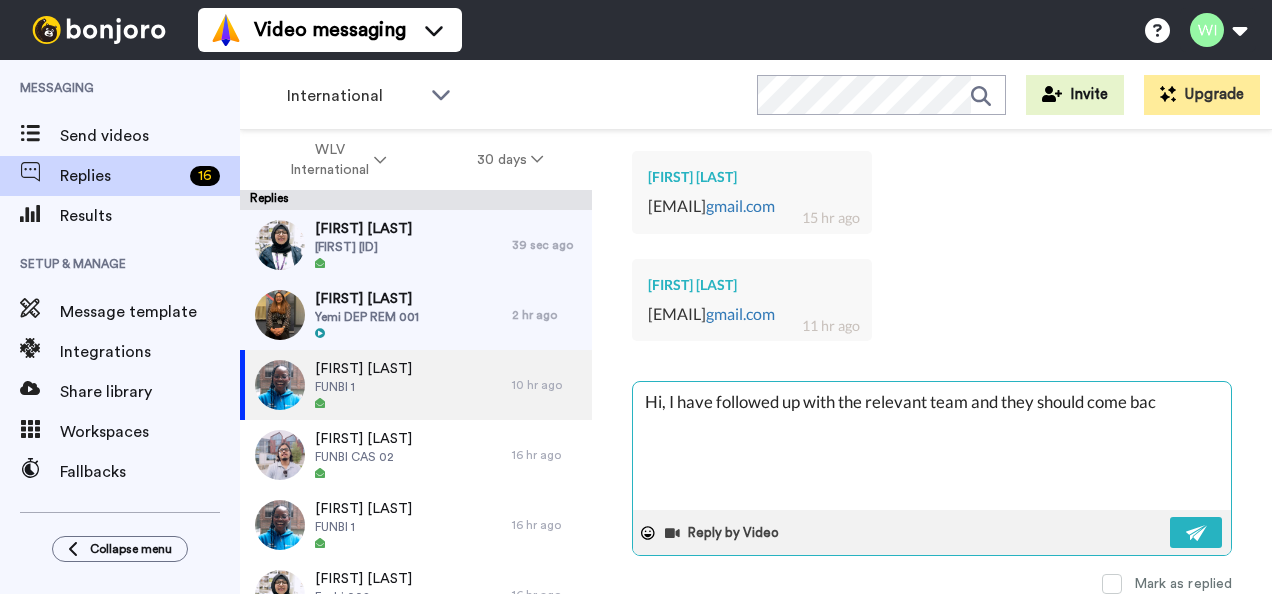type on "x" 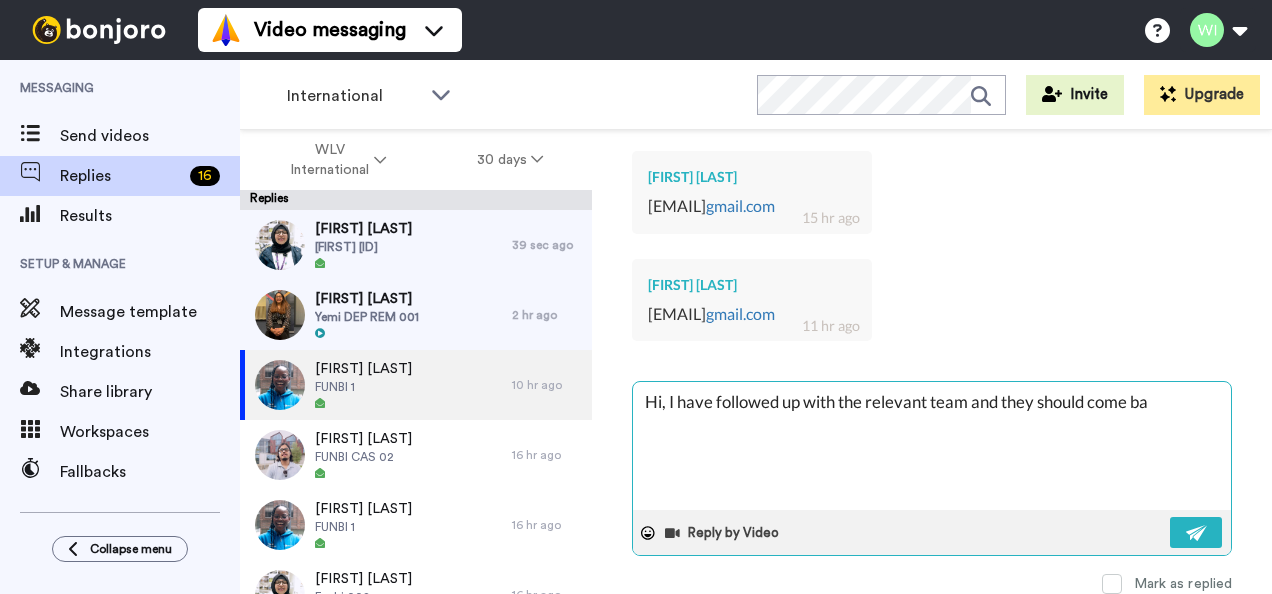 type on "x" 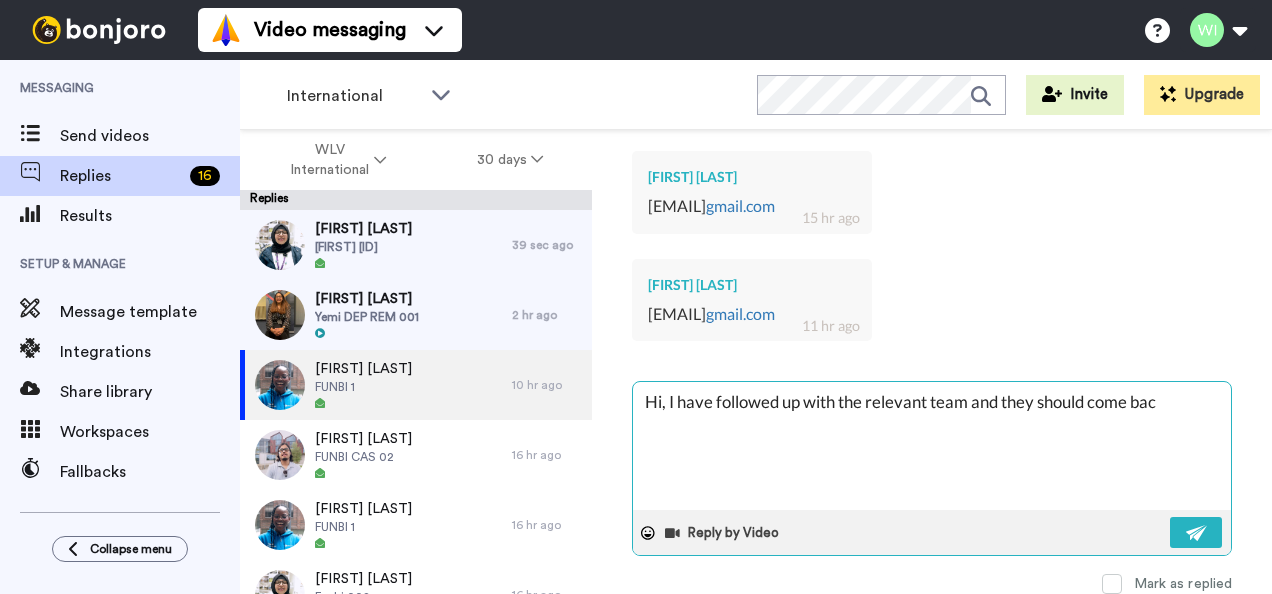type on "x" 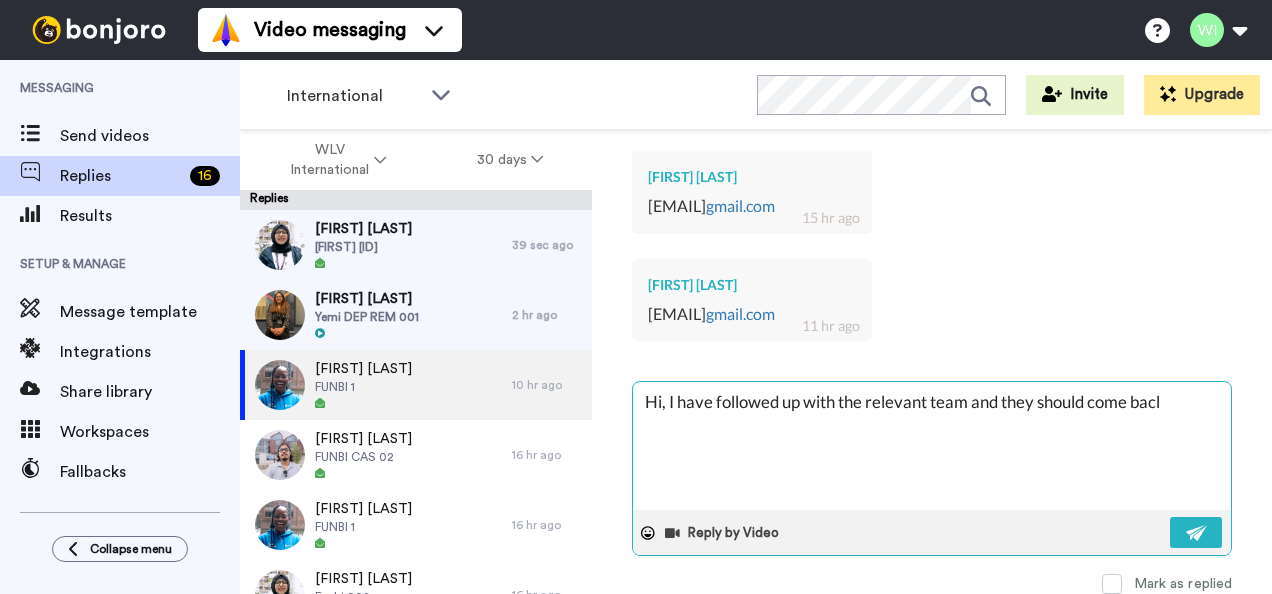 type on "x" 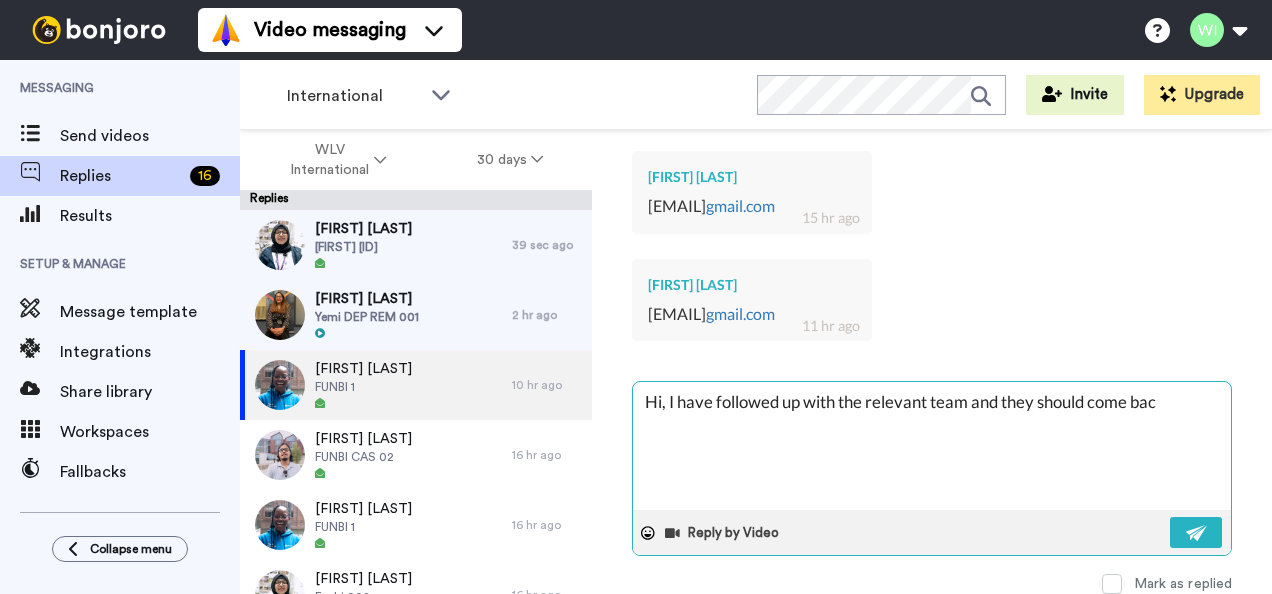 type on "x" 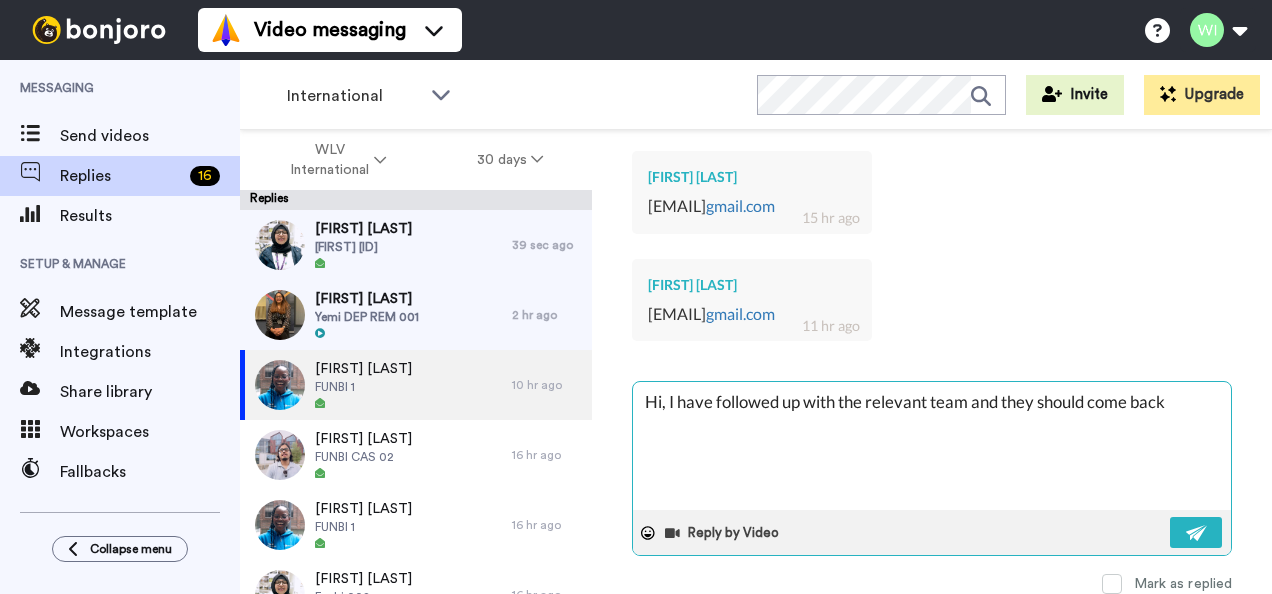 type on "x" 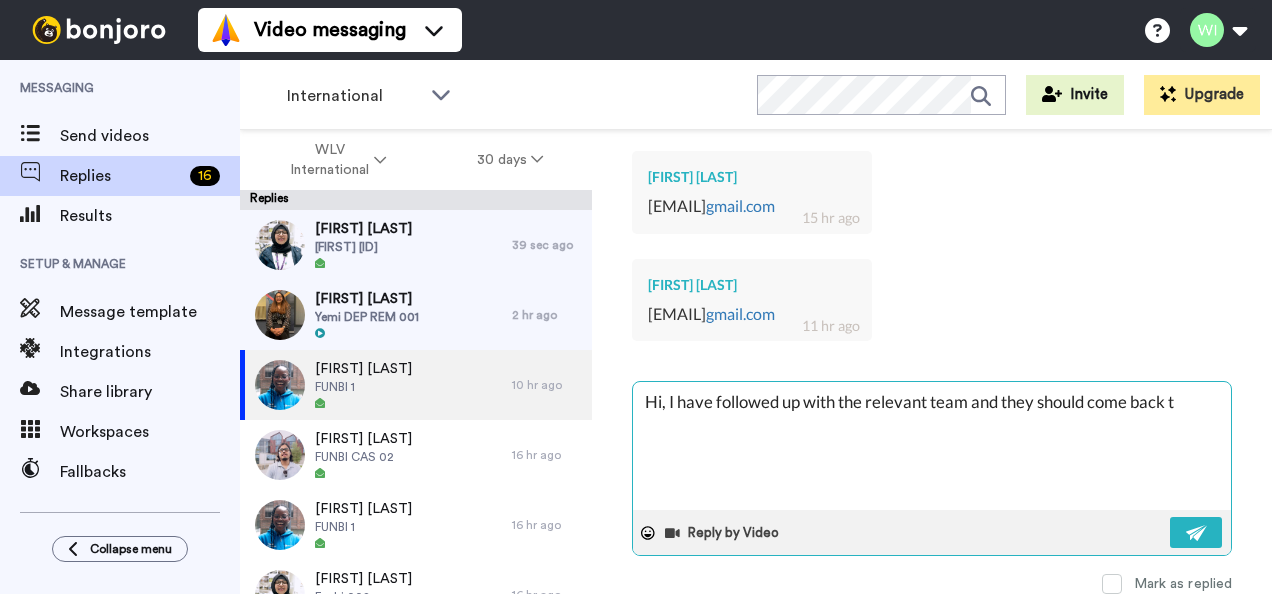 type on "x" 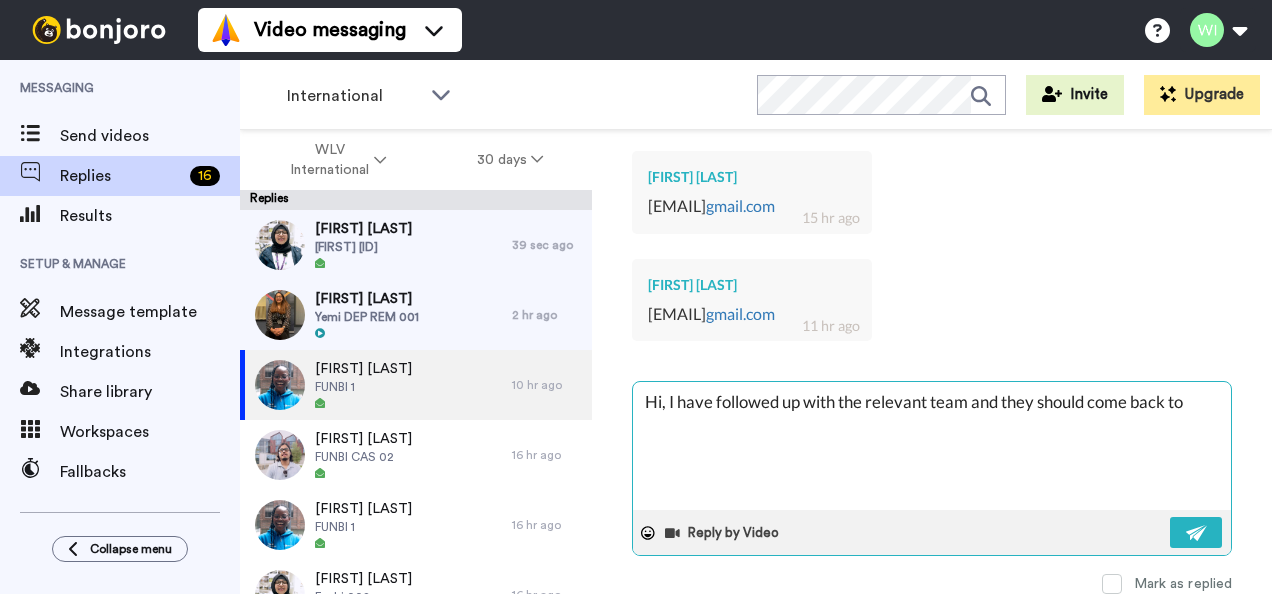 type on "x" 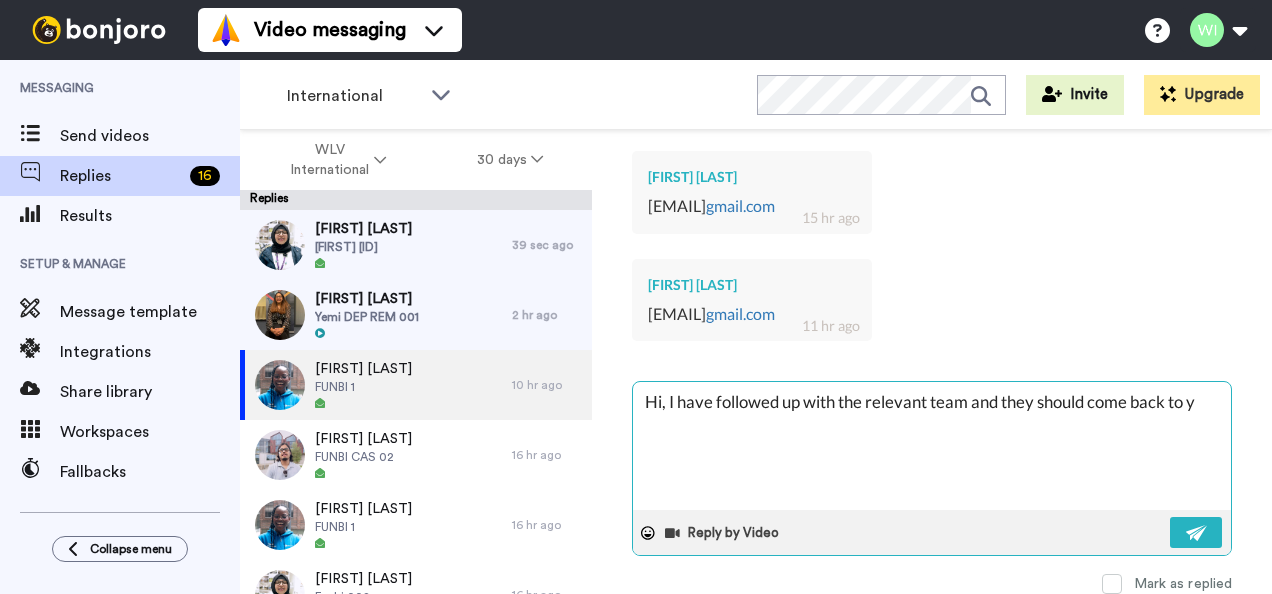 type on "Hi, I have followed up with the relevant team and they should come back to yo" 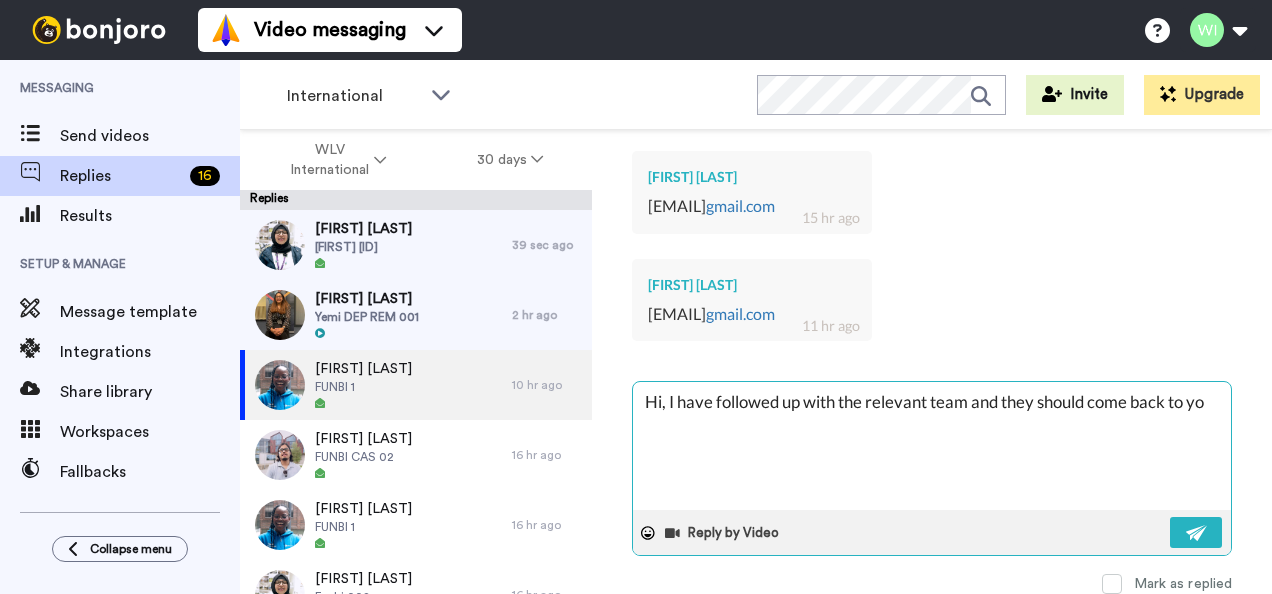 type on "x" 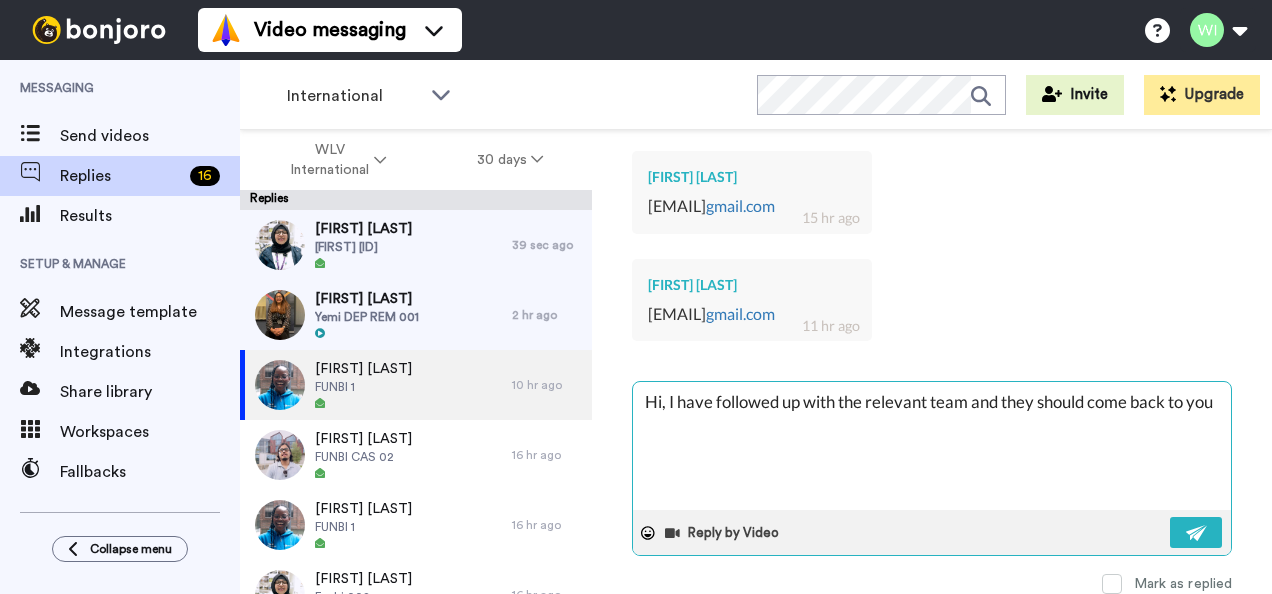 type on "x" 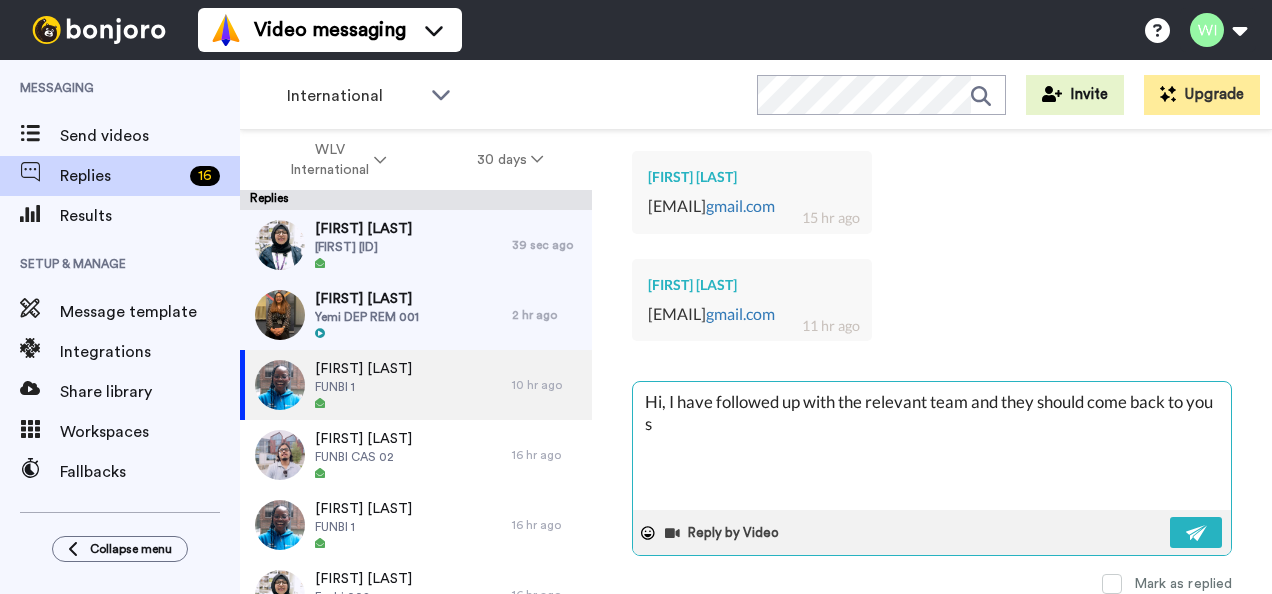 type on "Hi, I have followed up with the relevant team and they should come back to you so" 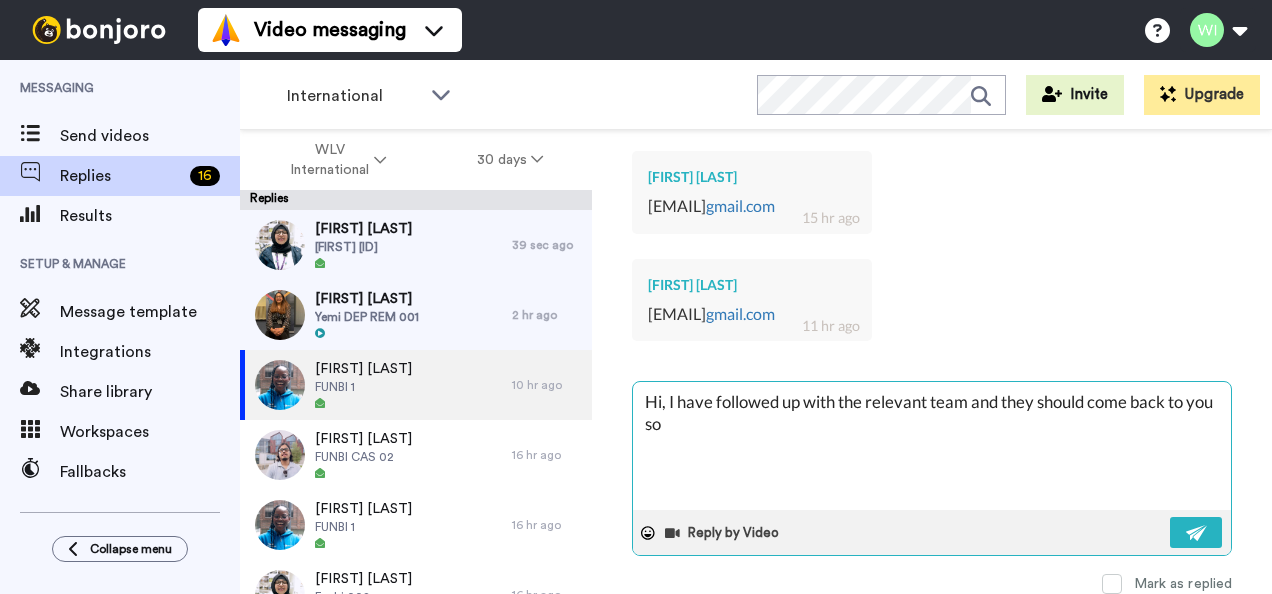 type on "x" 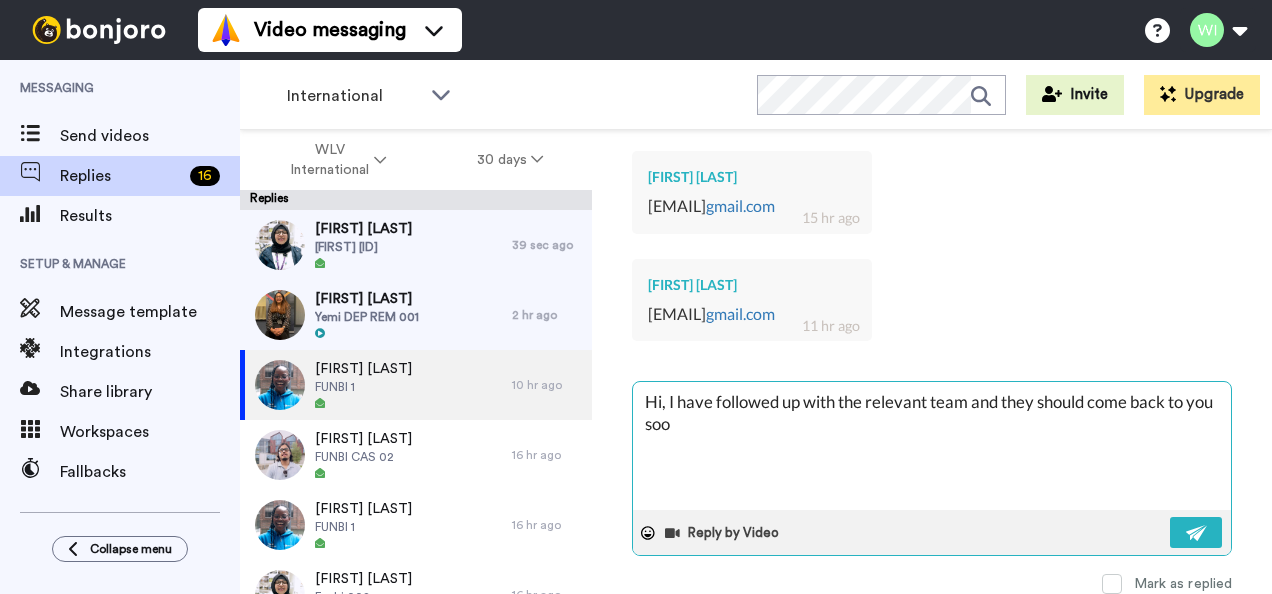 type on "x" 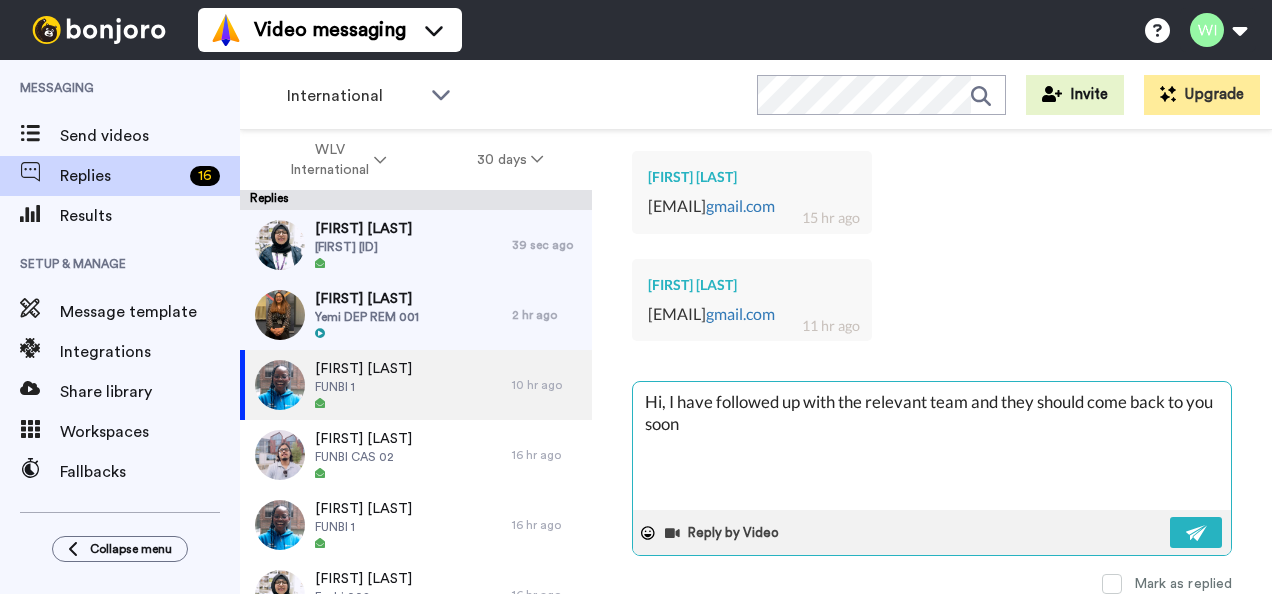 type on "x" 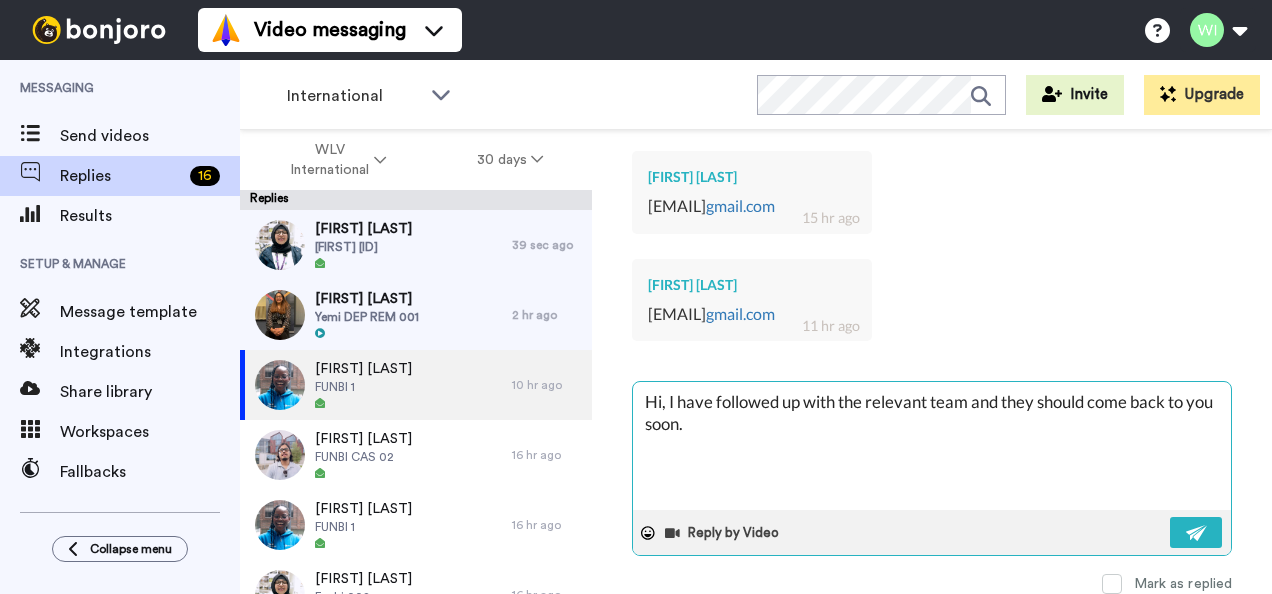 type on "x" 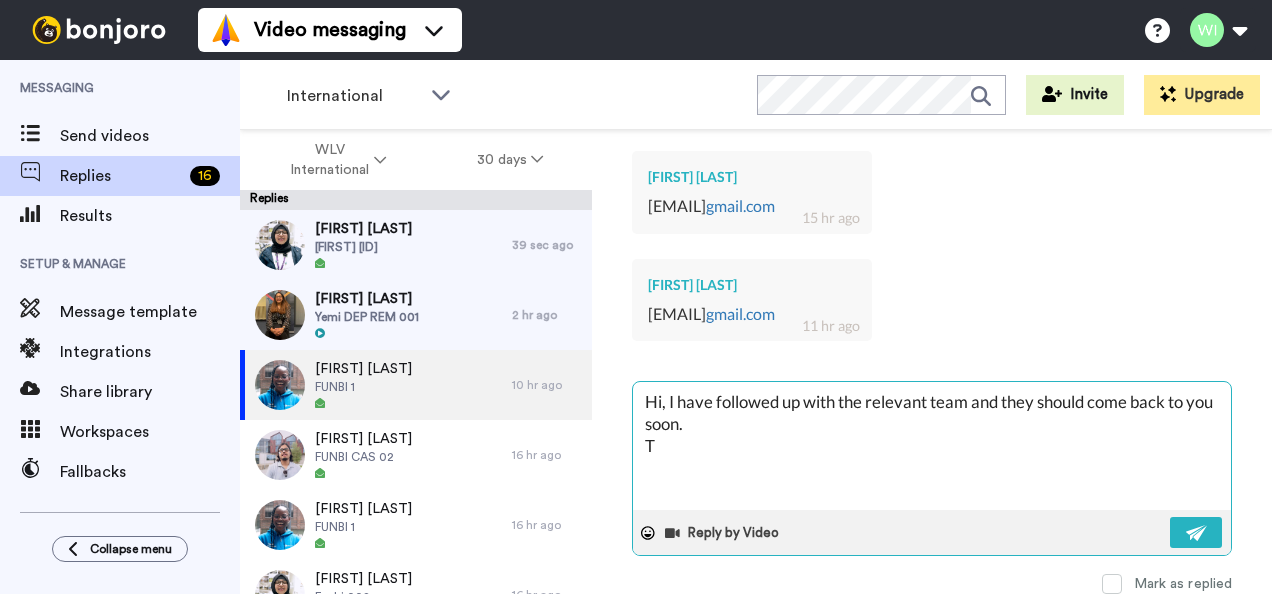 type on "x" 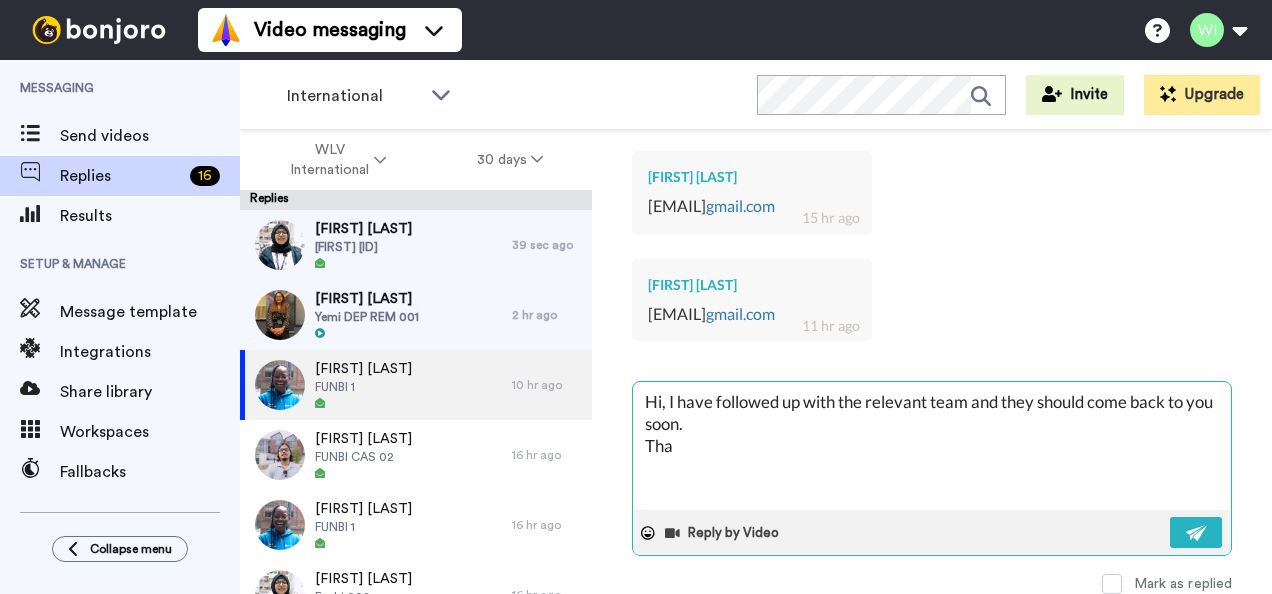 type on "x" 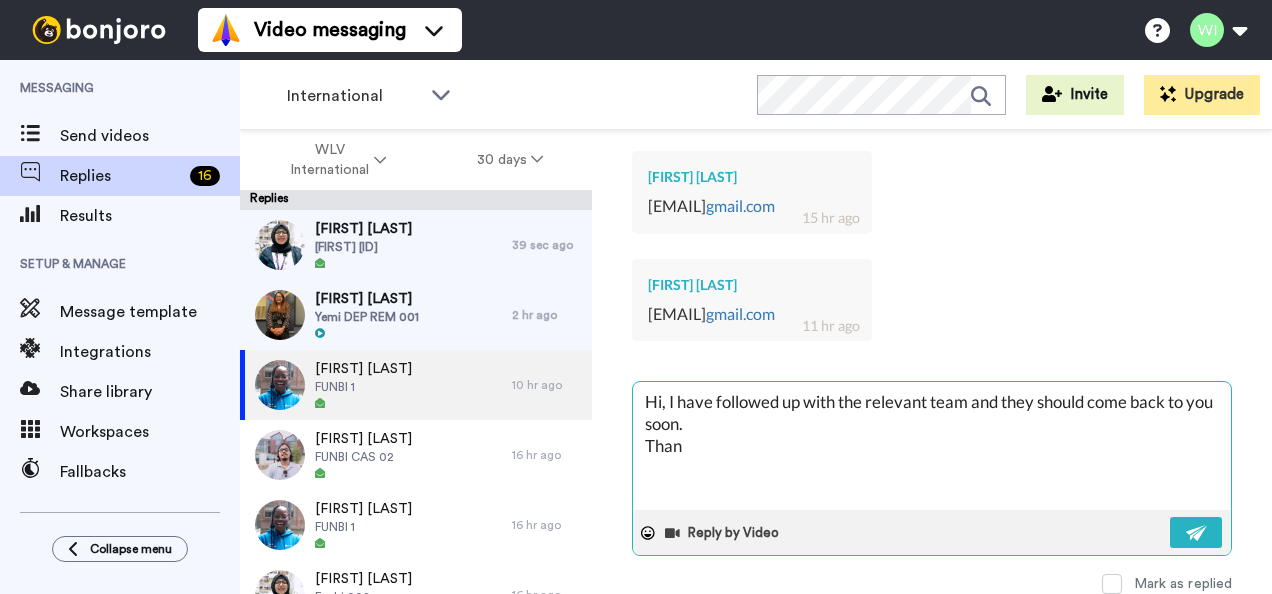 type on "x" 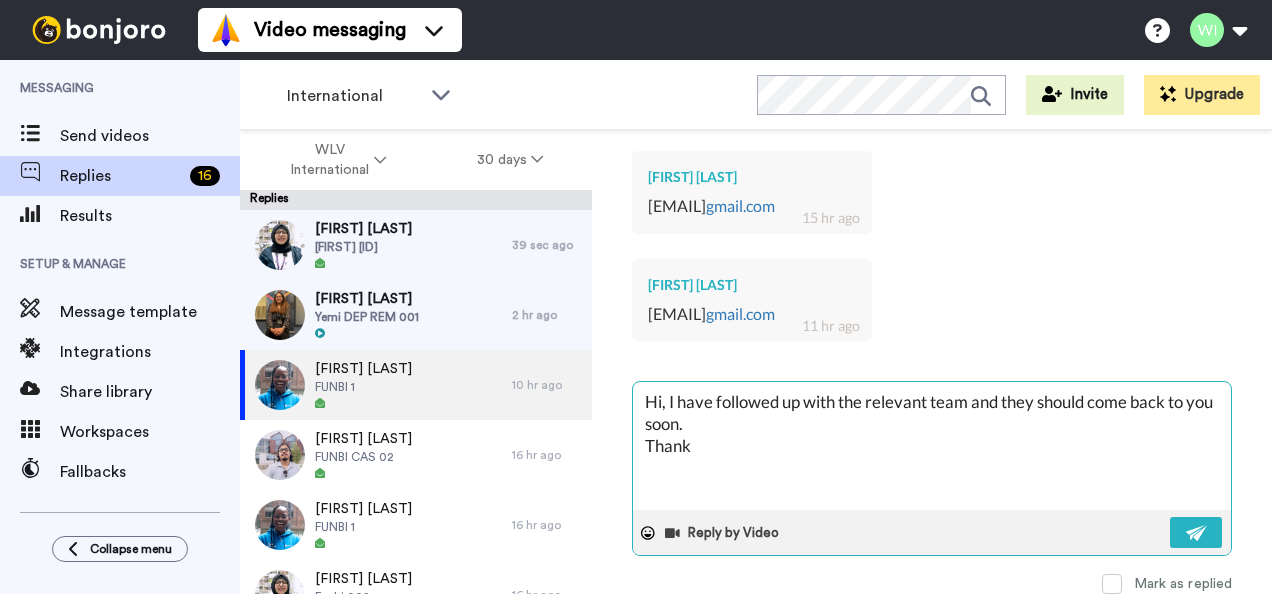 type on "x" 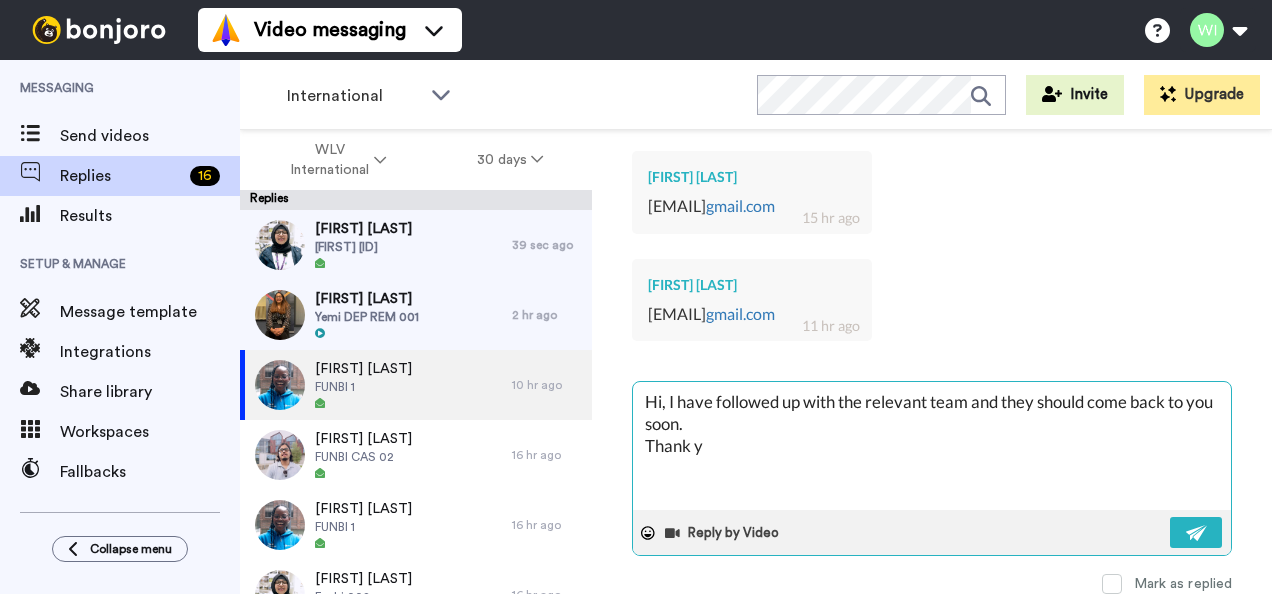 type on "x" 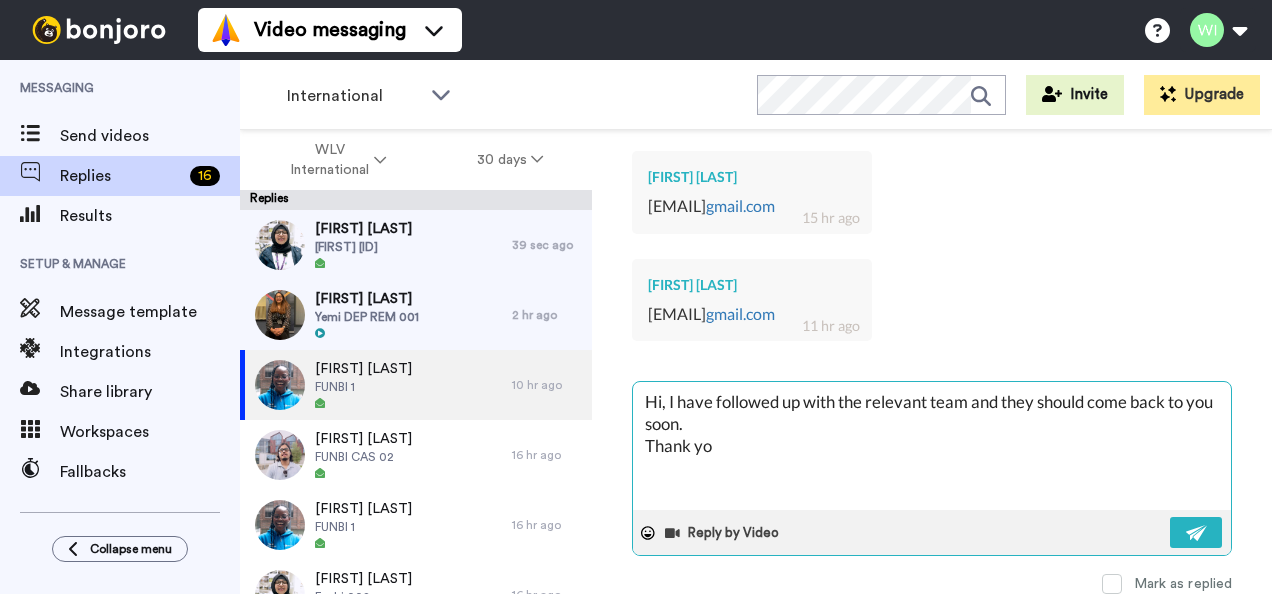 type on "x" 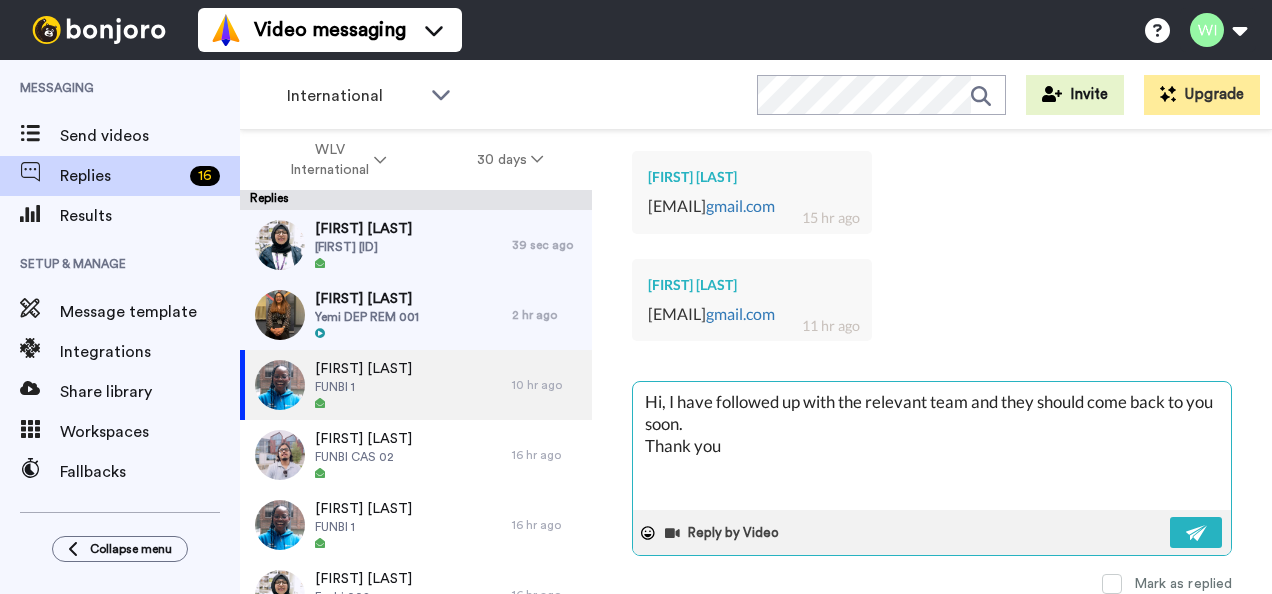 type on "x" 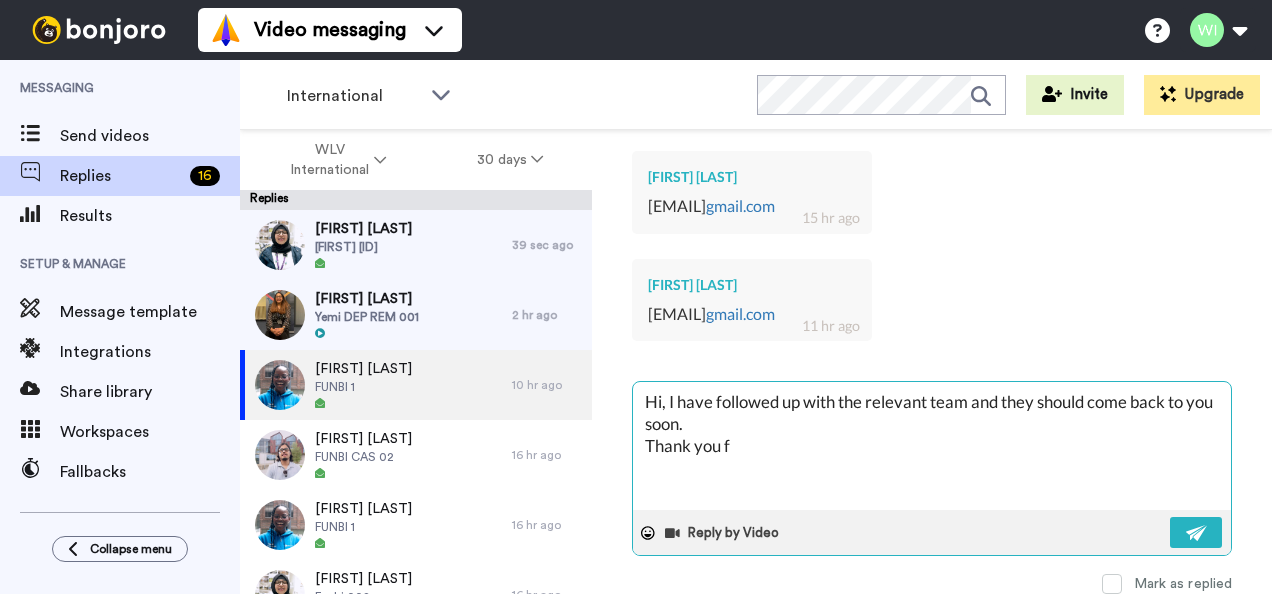 type on "x" 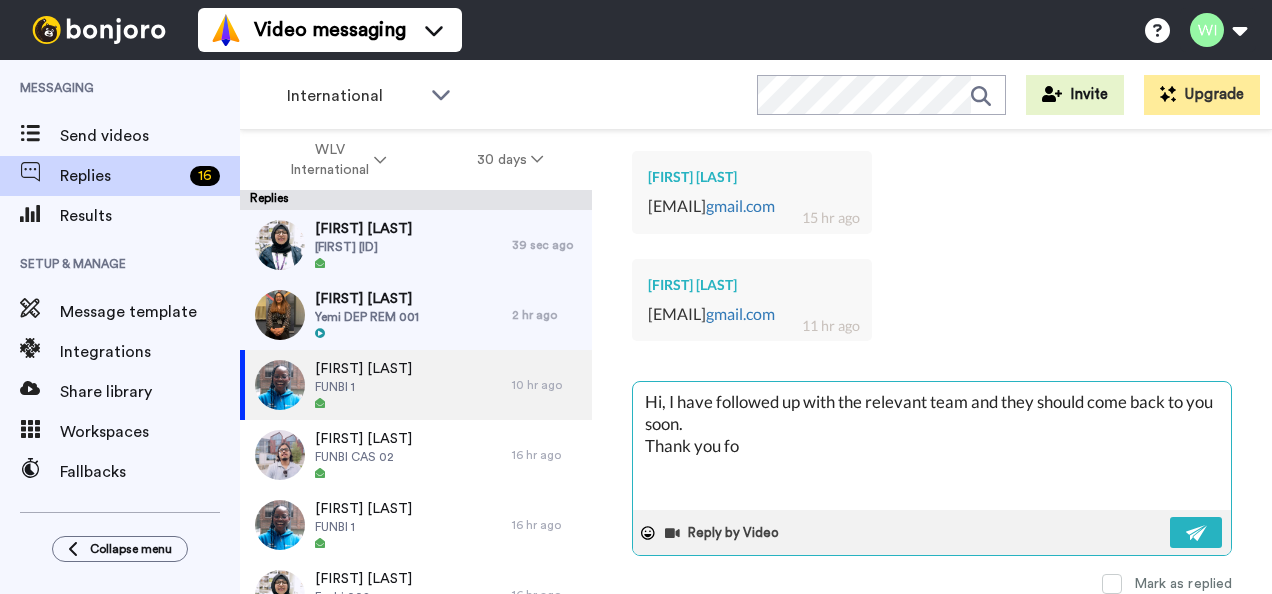 type on "x" 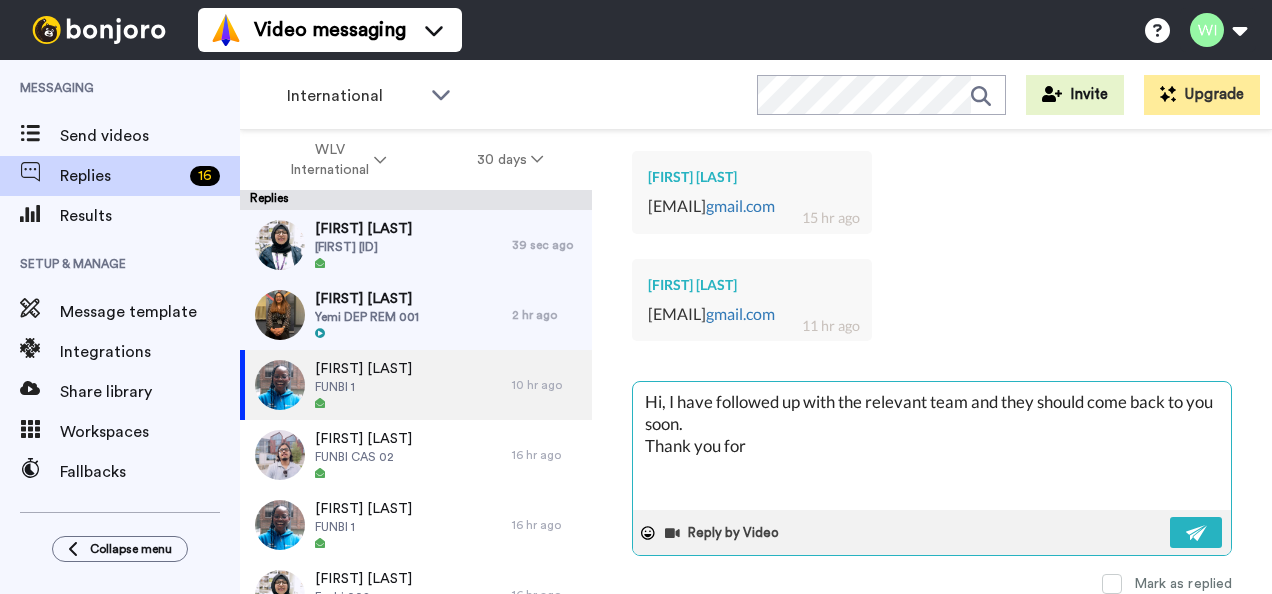 type on "Hi, I have followed up with the relevant team and they should come back to you soon.
Thank you for" 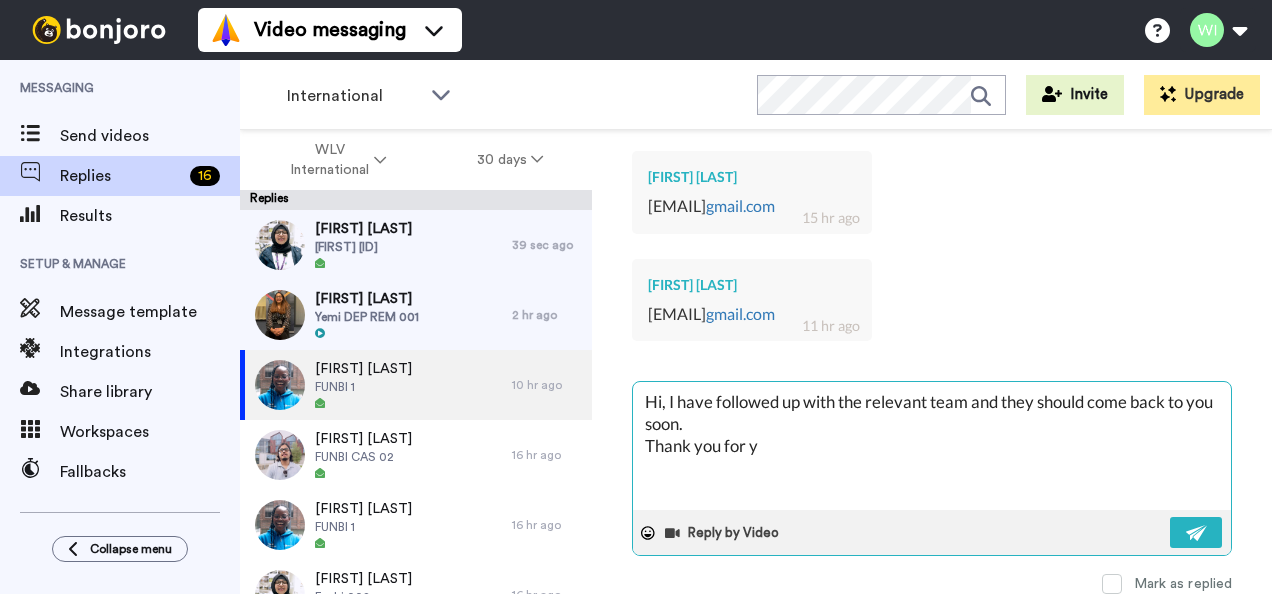 type on "x" 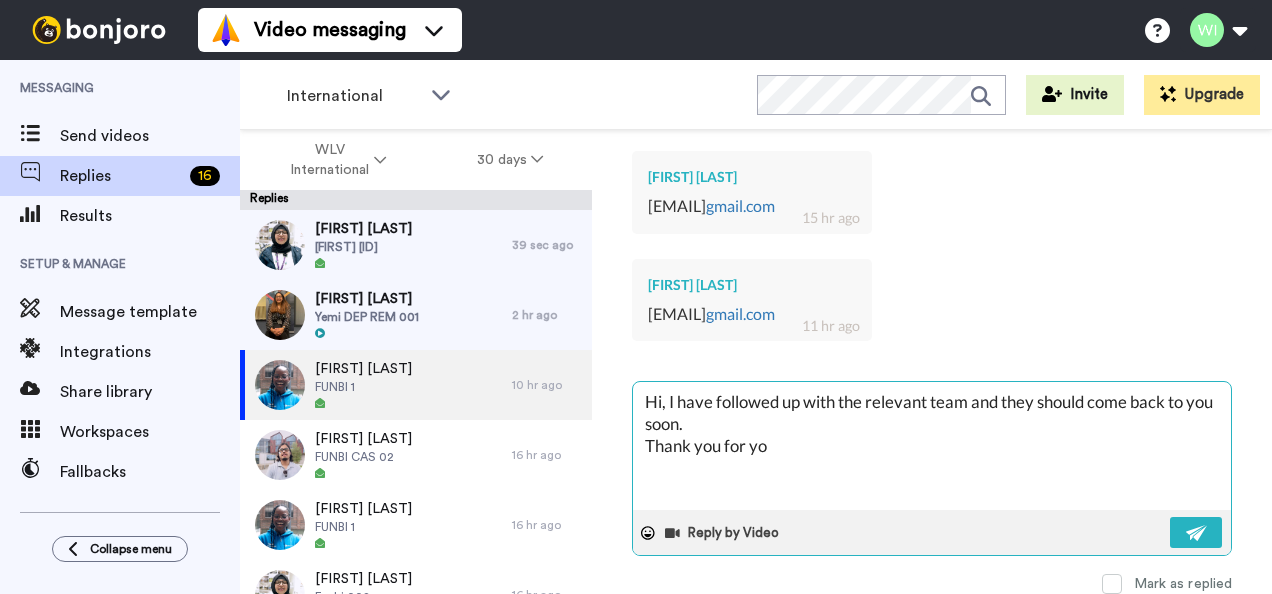 type on "x" 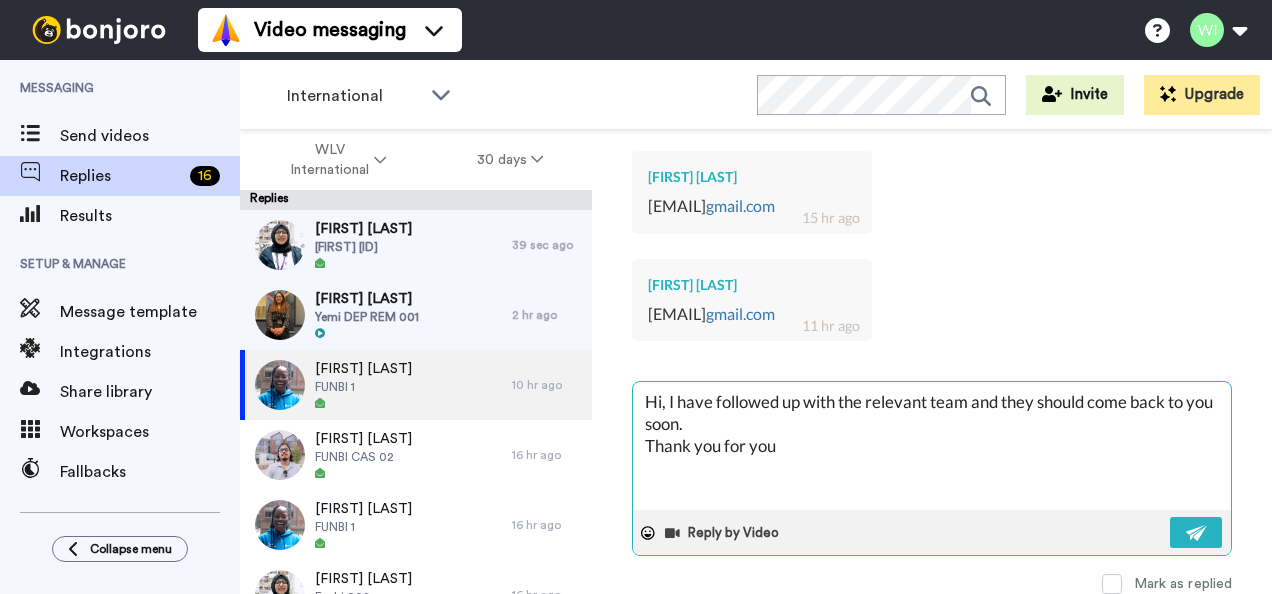 type 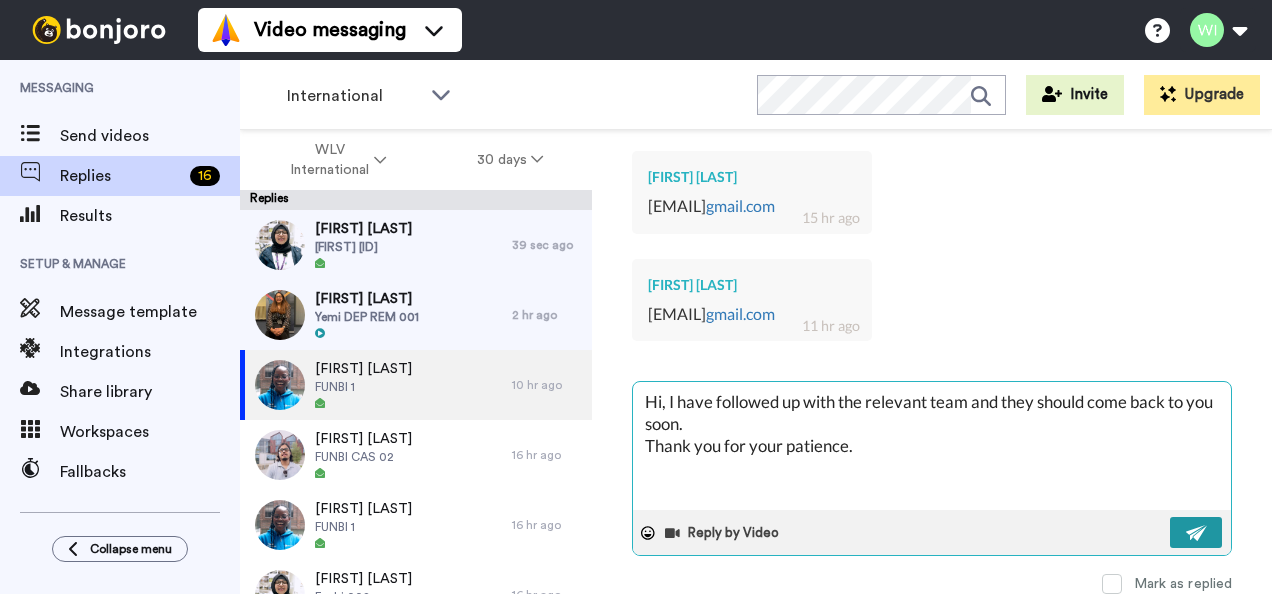 click at bounding box center (1197, 533) 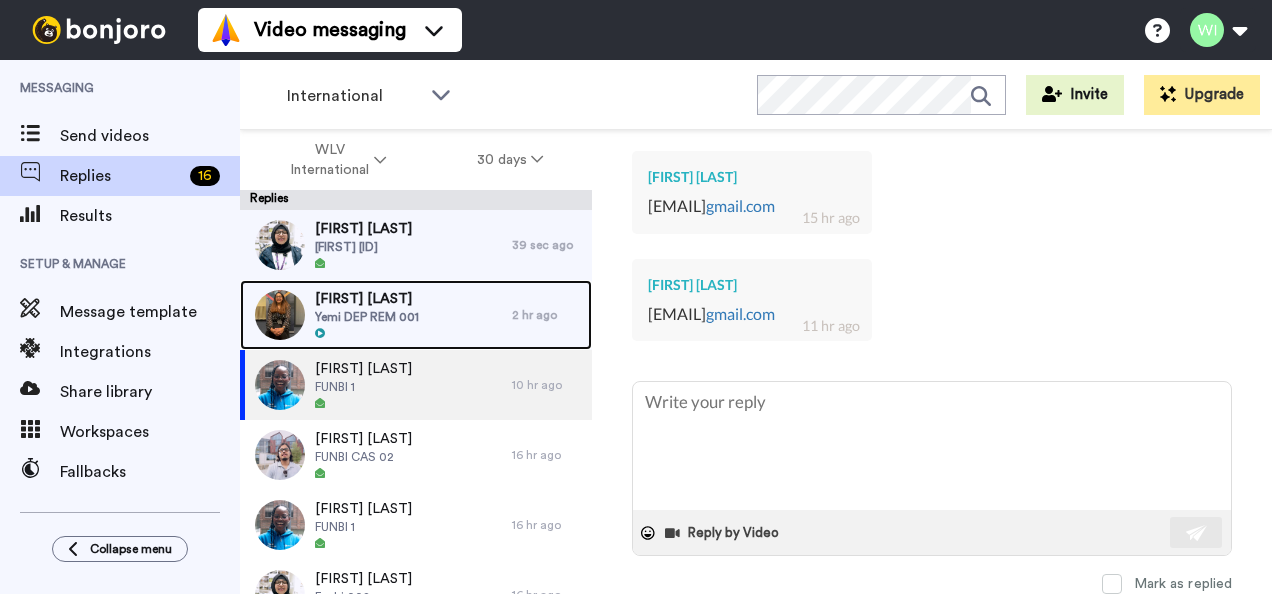 click on "[FIRST] [LAST] [ID]" at bounding box center (376, 315) 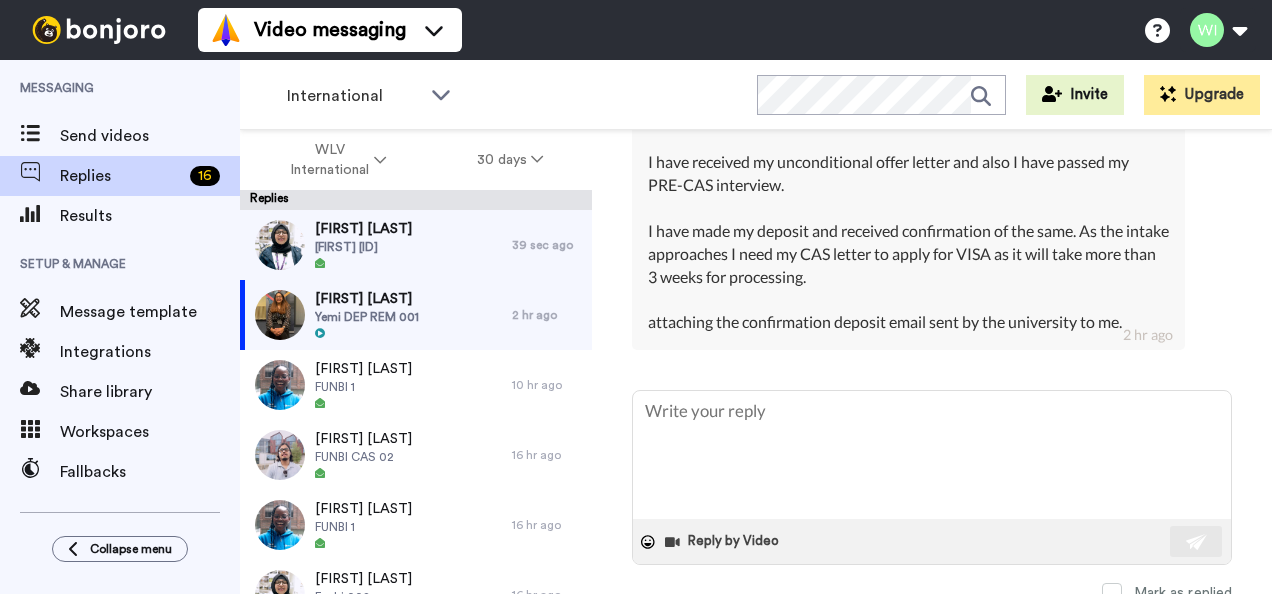scroll, scrollTop: 1135, scrollLeft: 0, axis: vertical 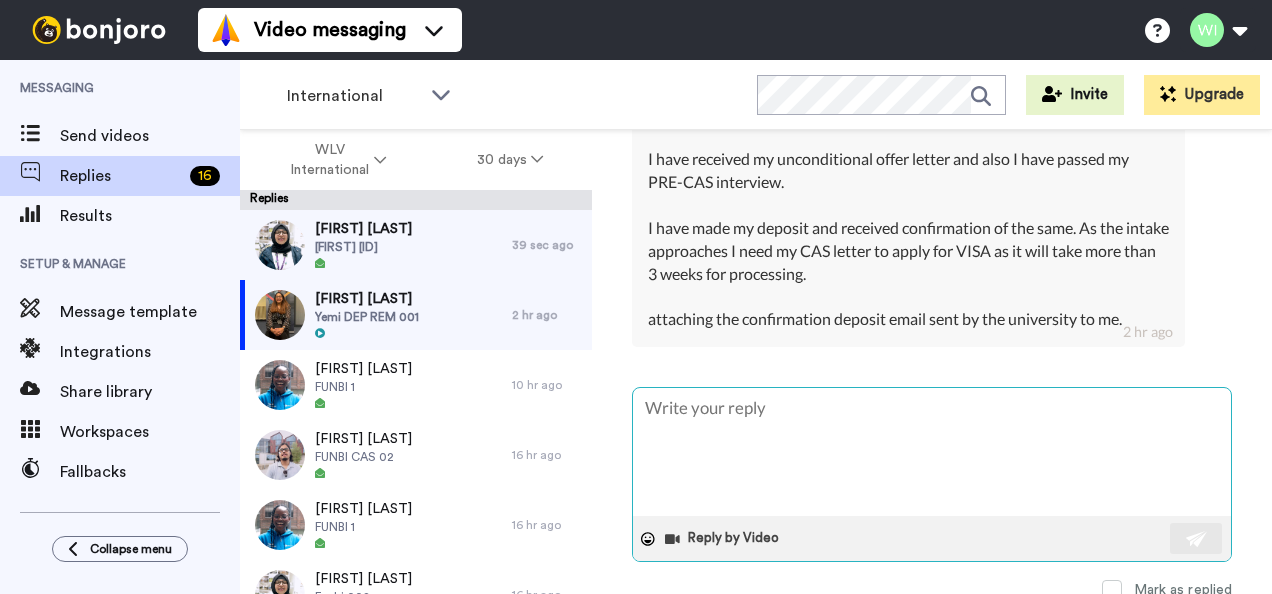 click at bounding box center [932, 452] 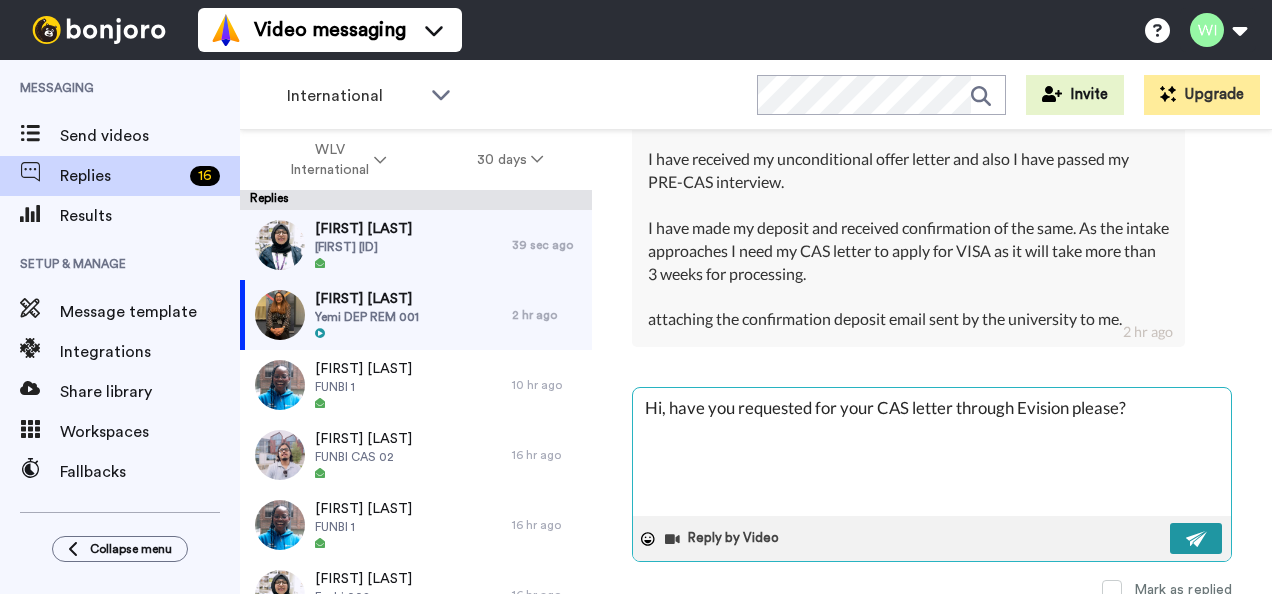 click at bounding box center [1196, 538] 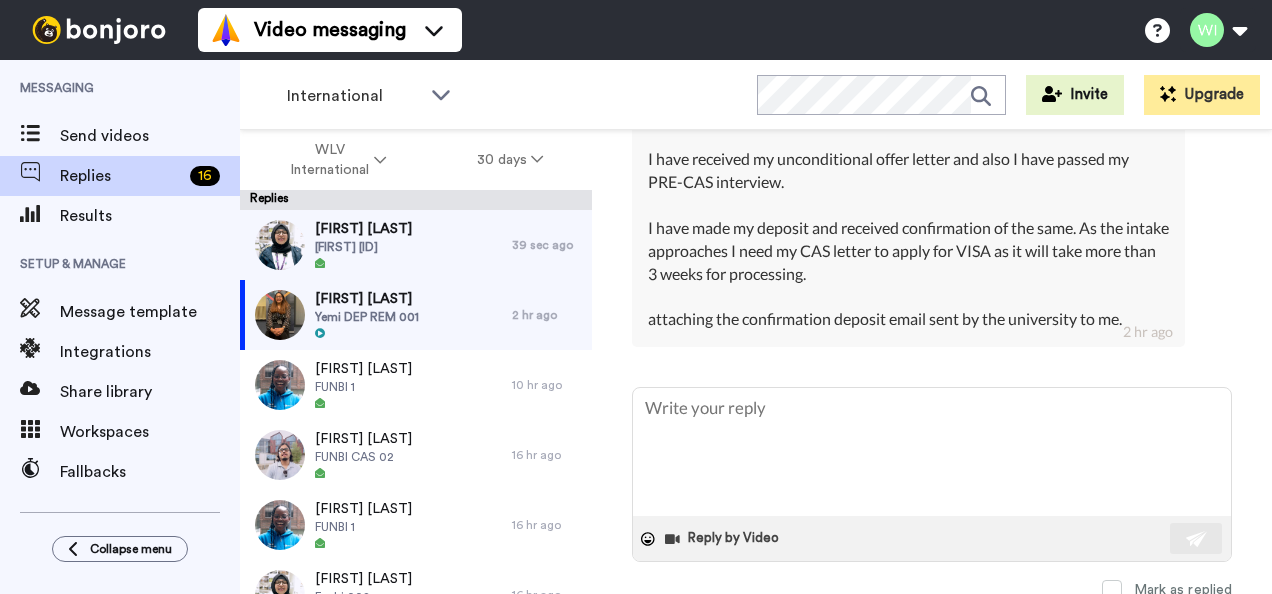 scroll, scrollTop: 1173, scrollLeft: 0, axis: vertical 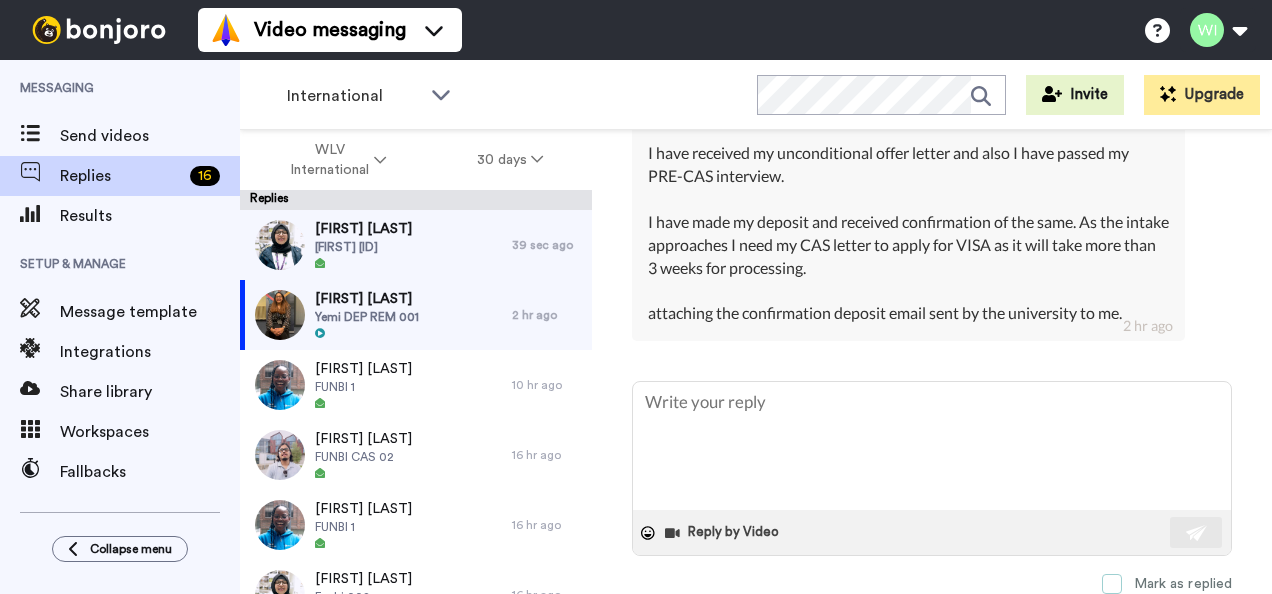 click at bounding box center [1112, 584] 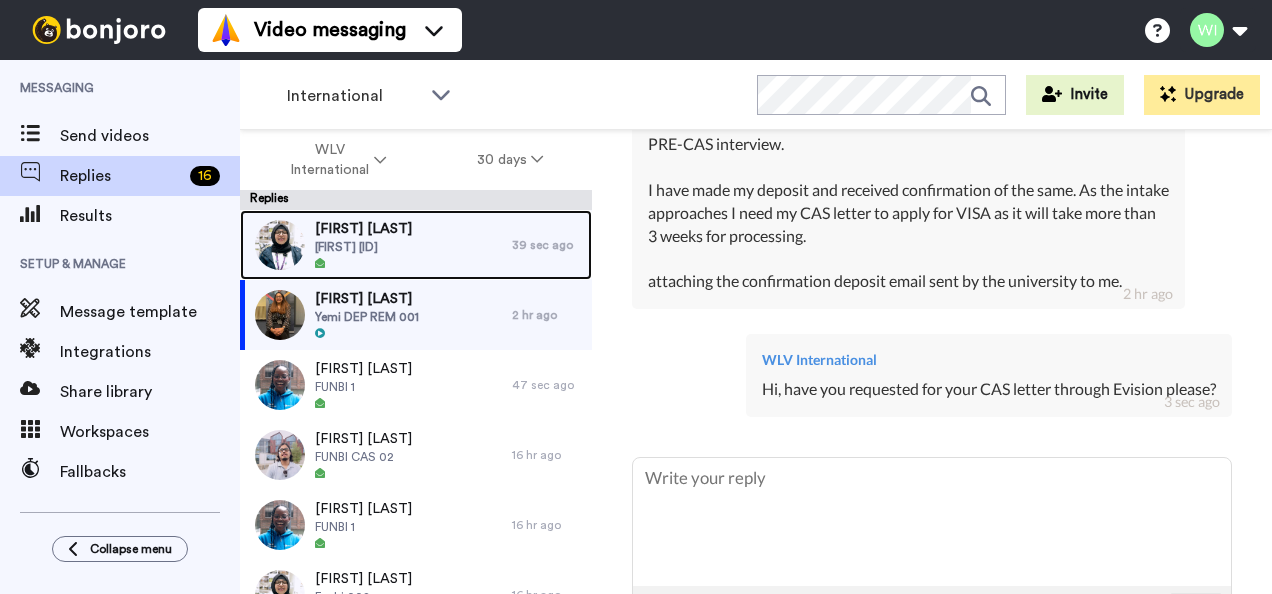 click on "[FIRST] [LAST] [CODE]" at bounding box center (376, 245) 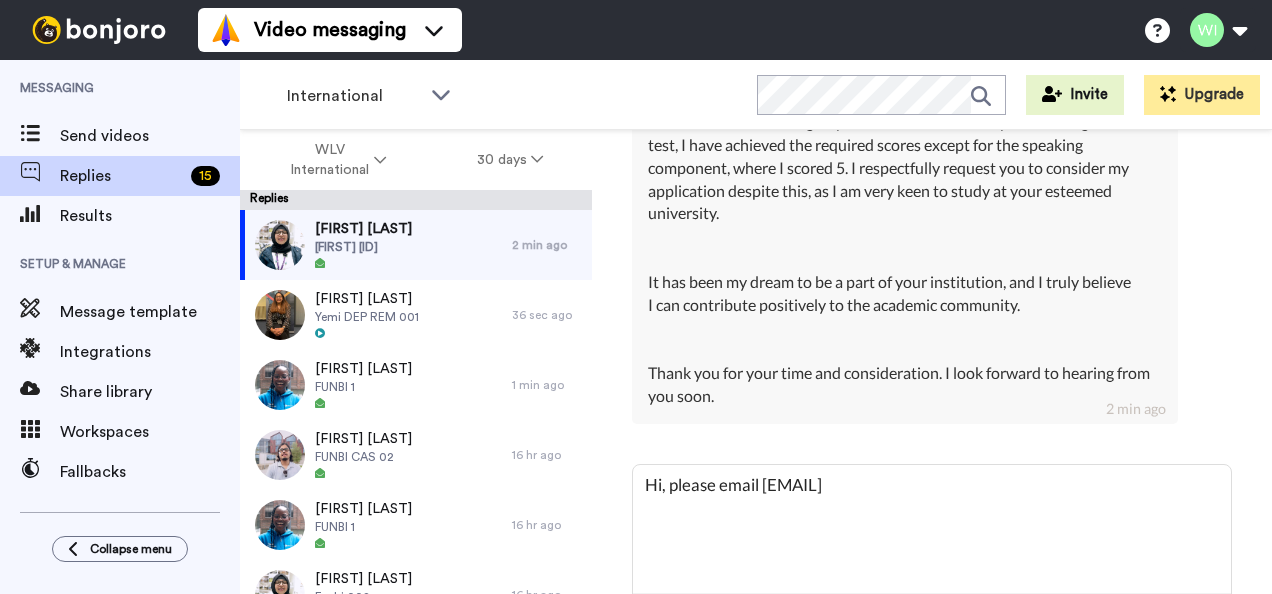 scroll, scrollTop: 1522, scrollLeft: 0, axis: vertical 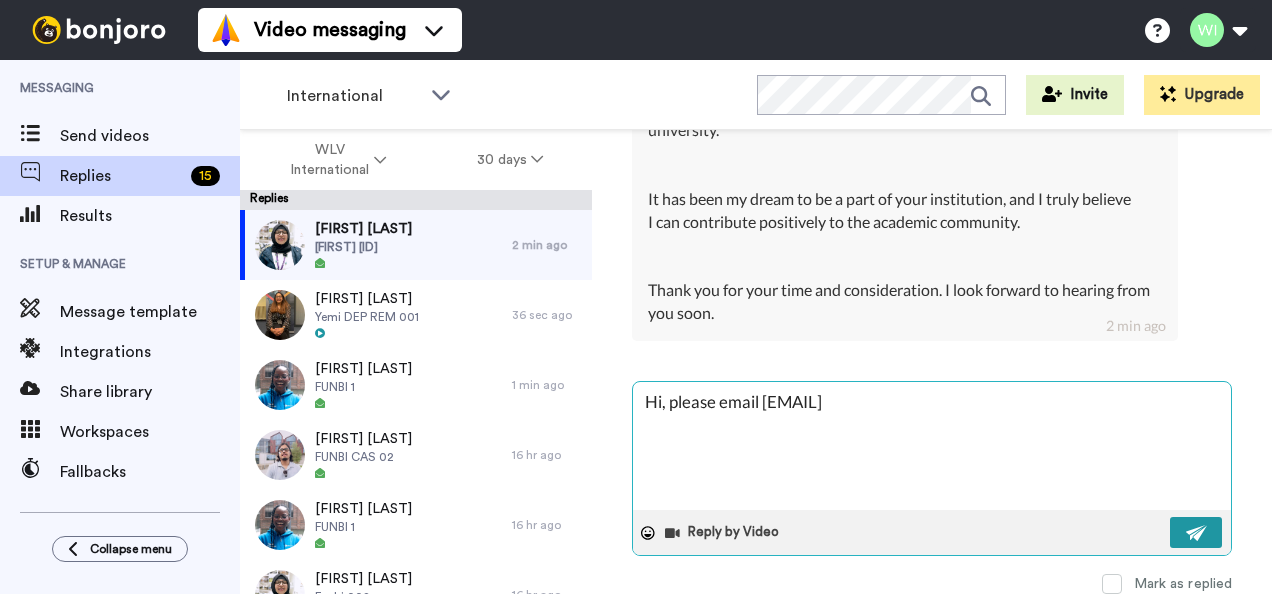click at bounding box center (1197, 533) 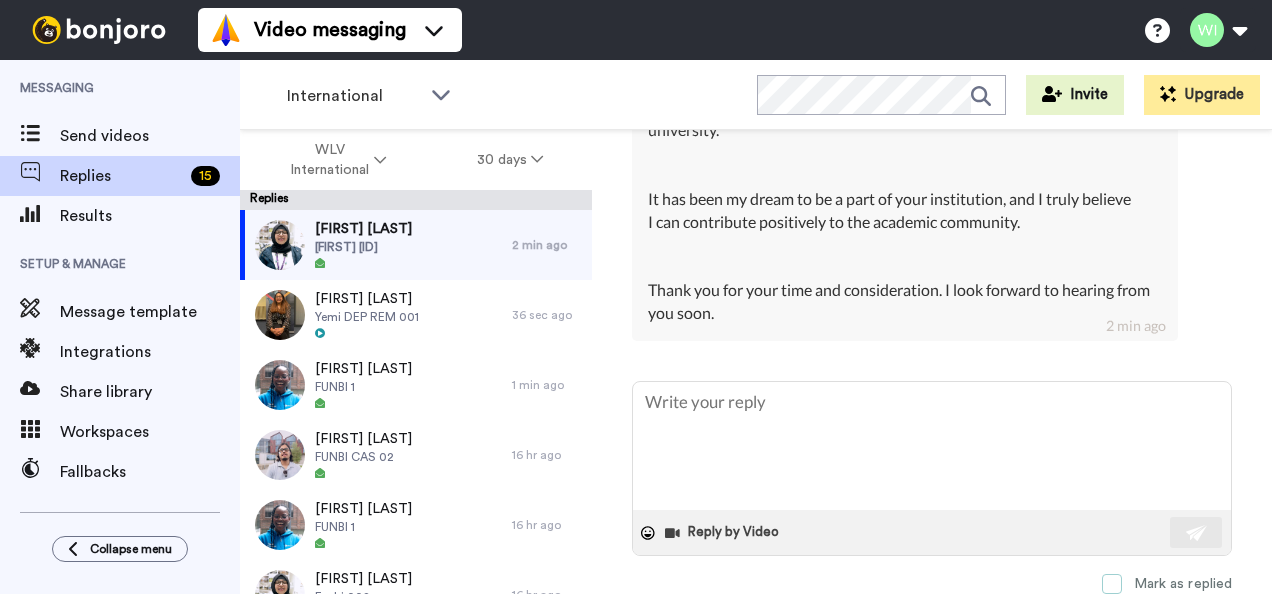 click on "Mark as replied" at bounding box center (1167, 584) 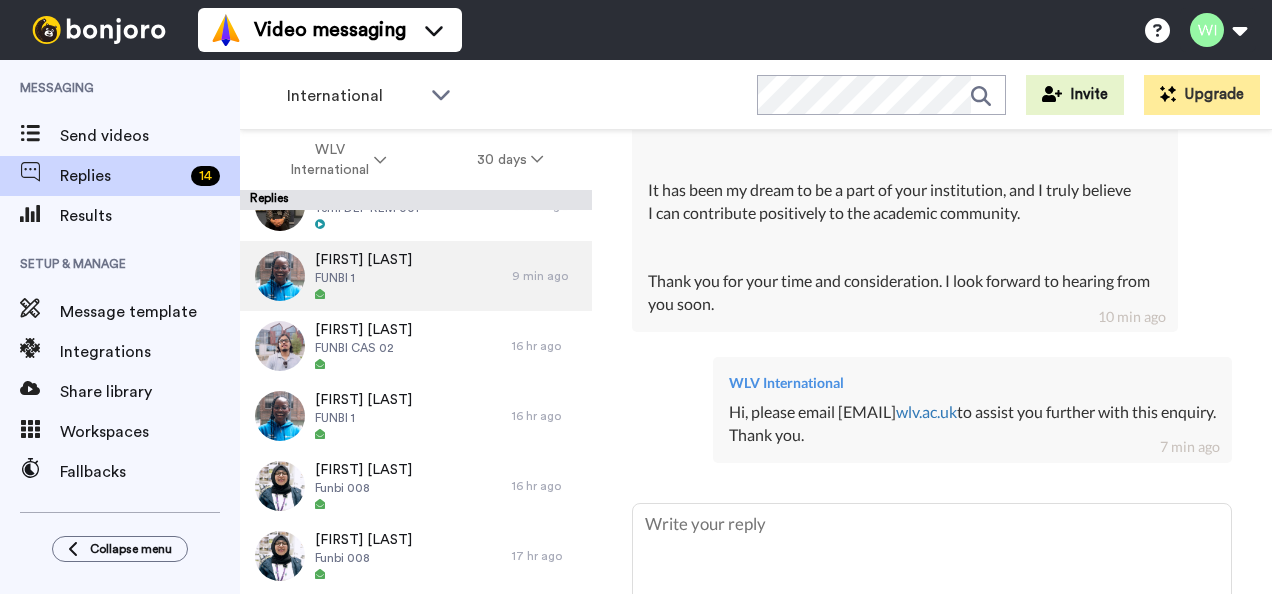 scroll, scrollTop: 0, scrollLeft: 0, axis: both 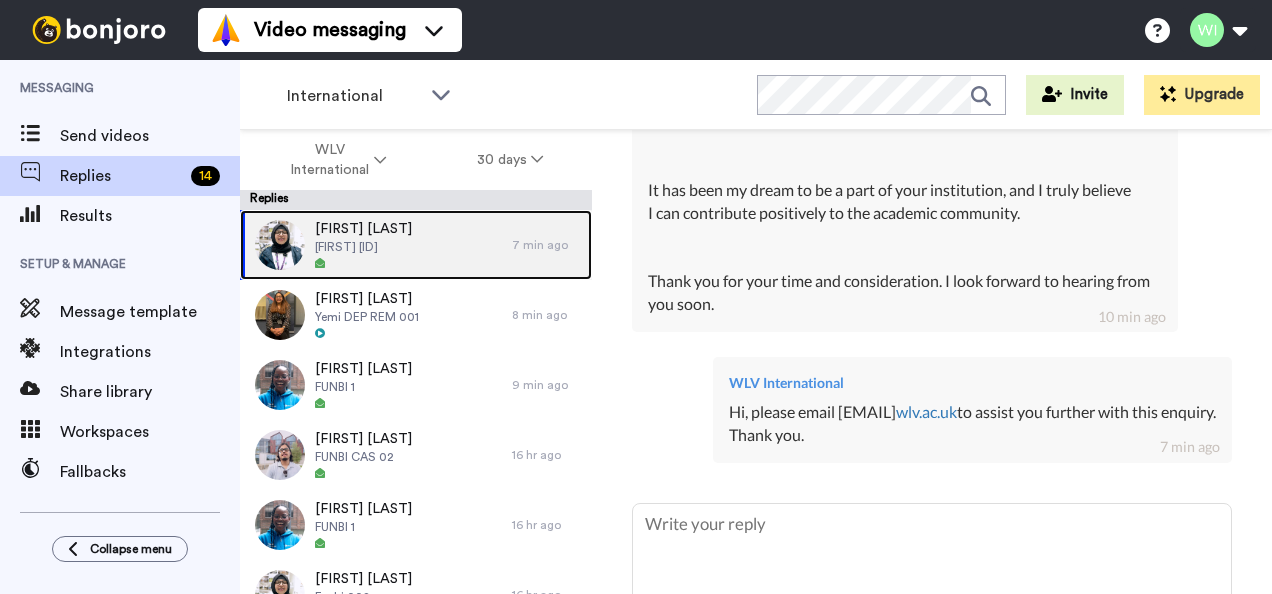 click on "[FIRST] [LAST] [CODE]" at bounding box center [376, 245] 